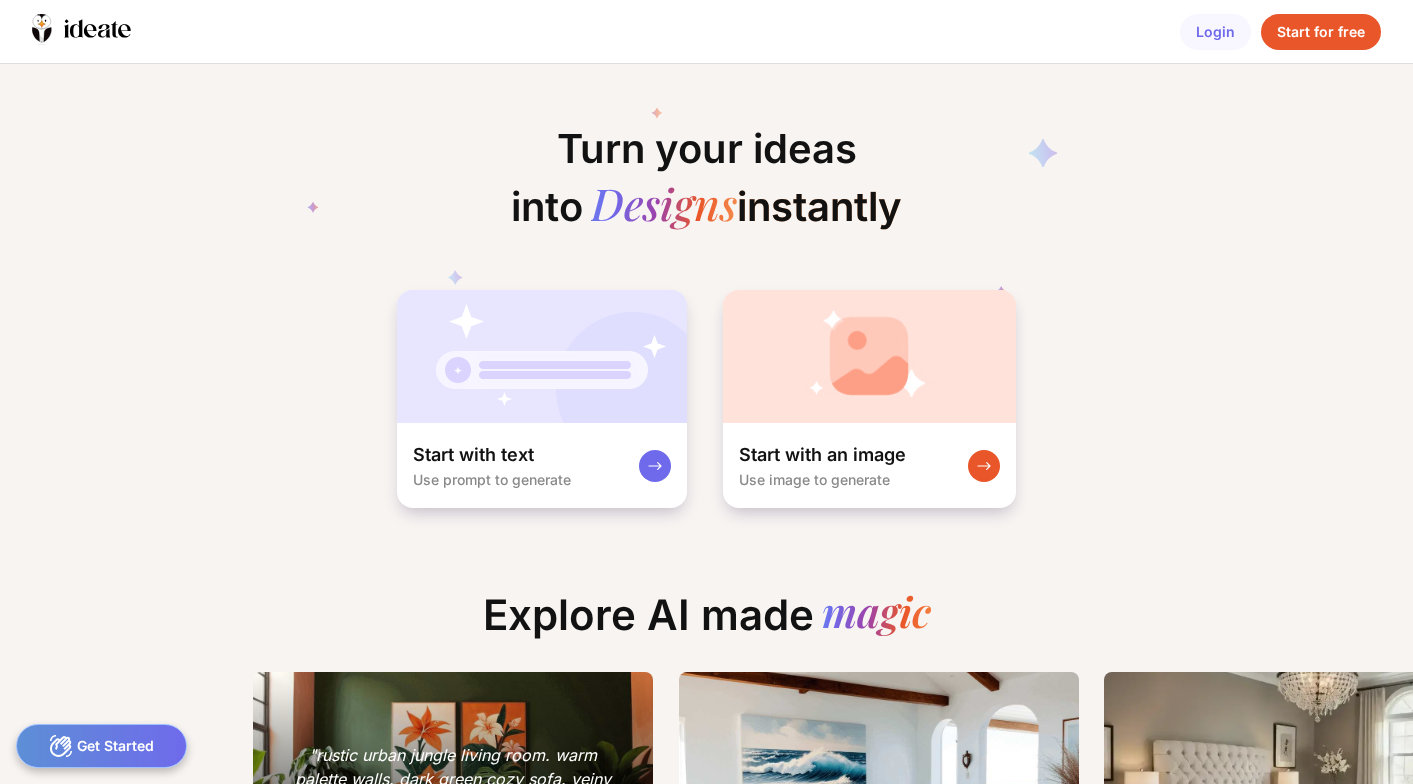 scroll, scrollTop: 0, scrollLeft: 0, axis: both 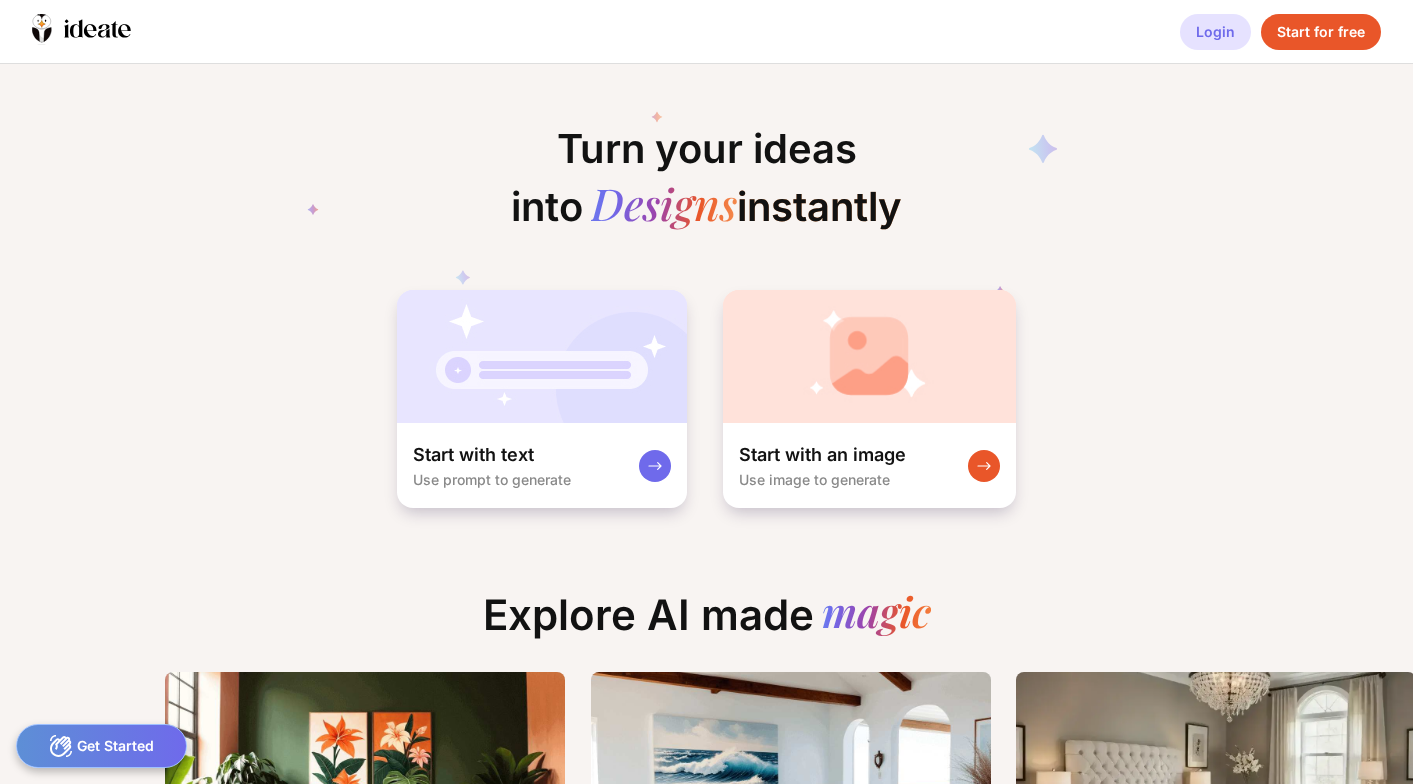 click on "Login" at bounding box center (1215, 32) 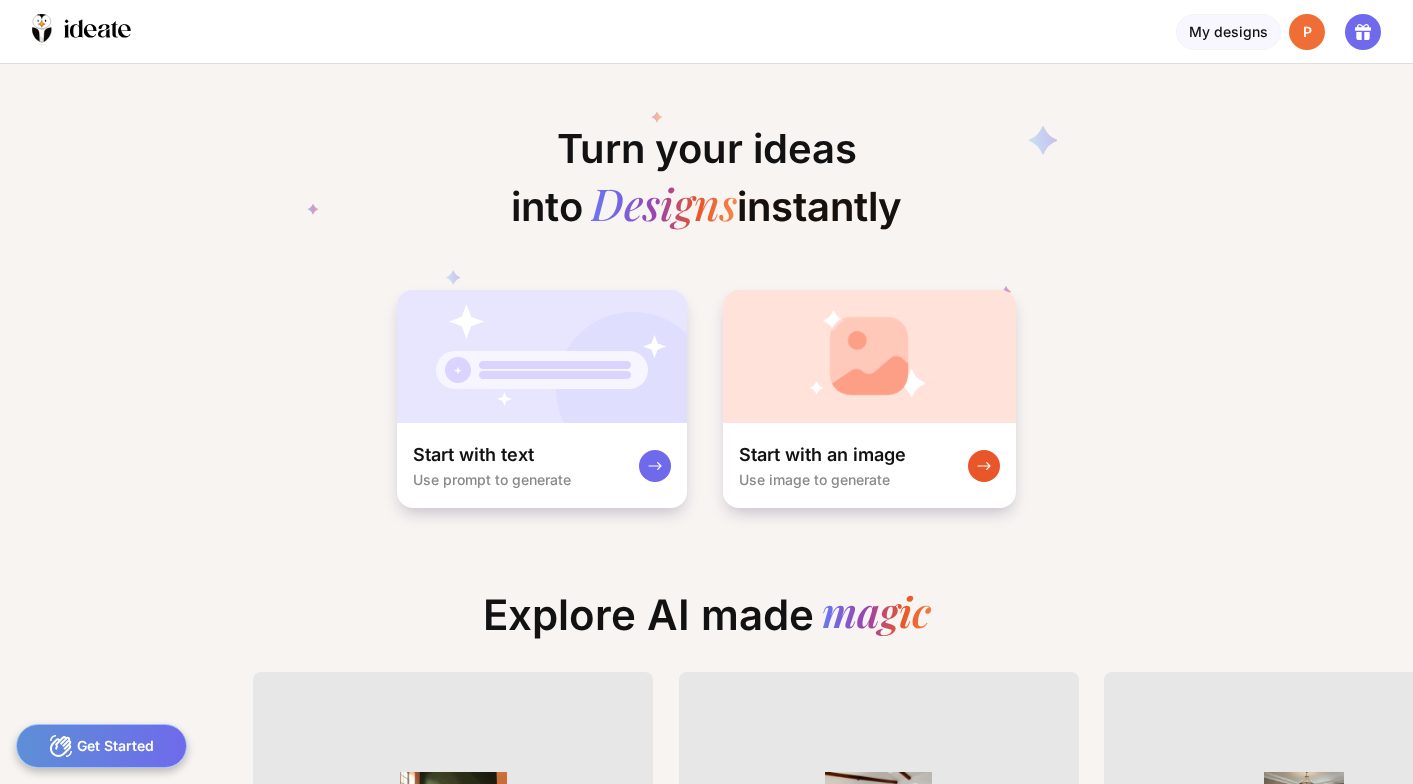 scroll, scrollTop: 0, scrollLeft: 0, axis: both 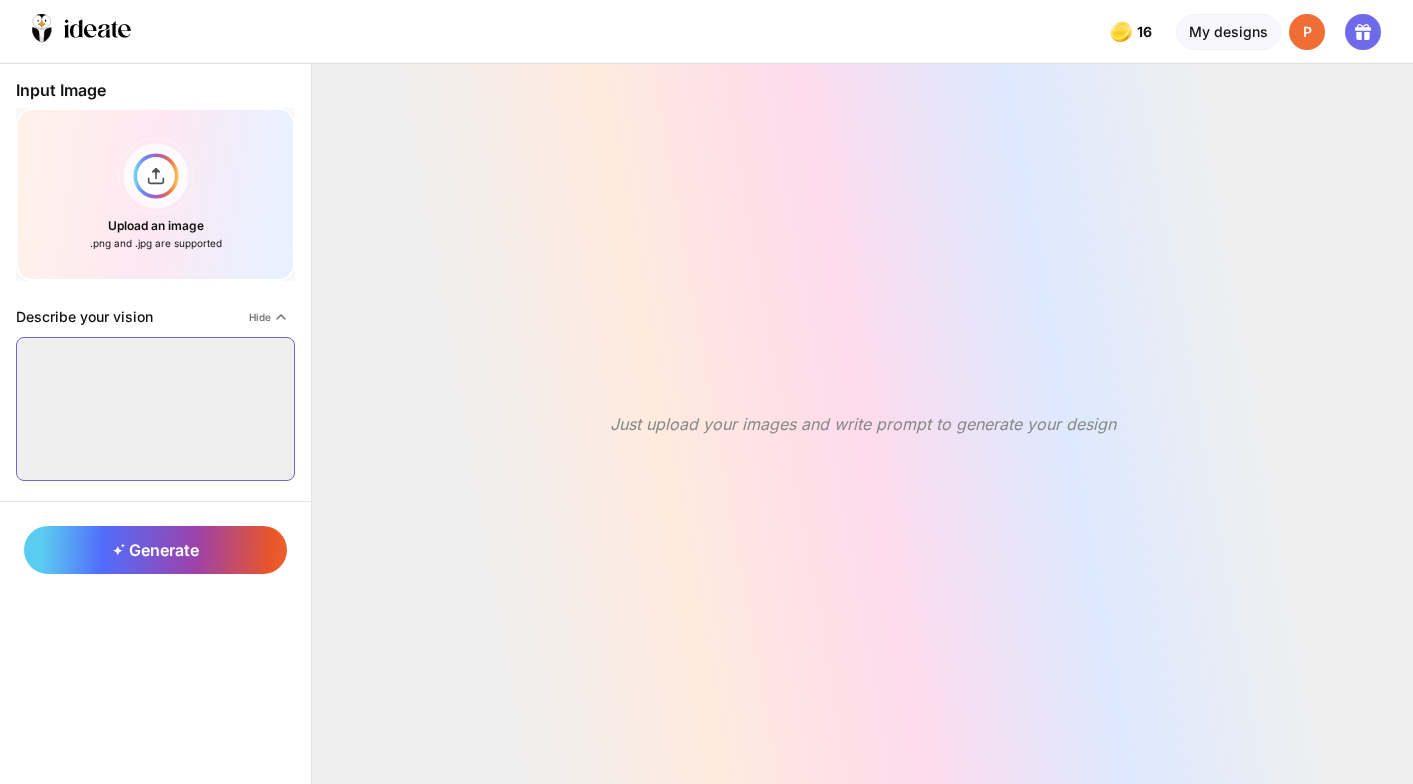 click at bounding box center (155, 409) 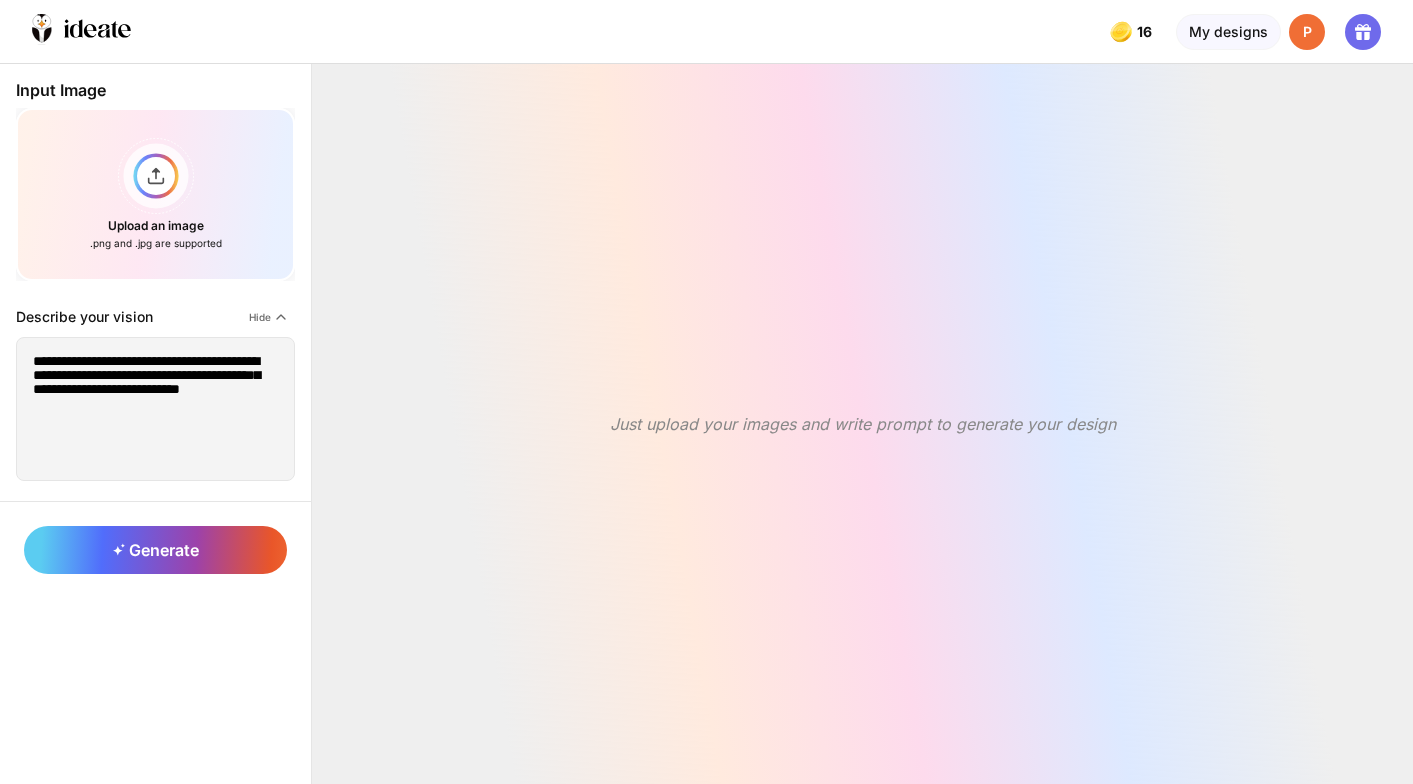 click on "**********" at bounding box center [155, 282] 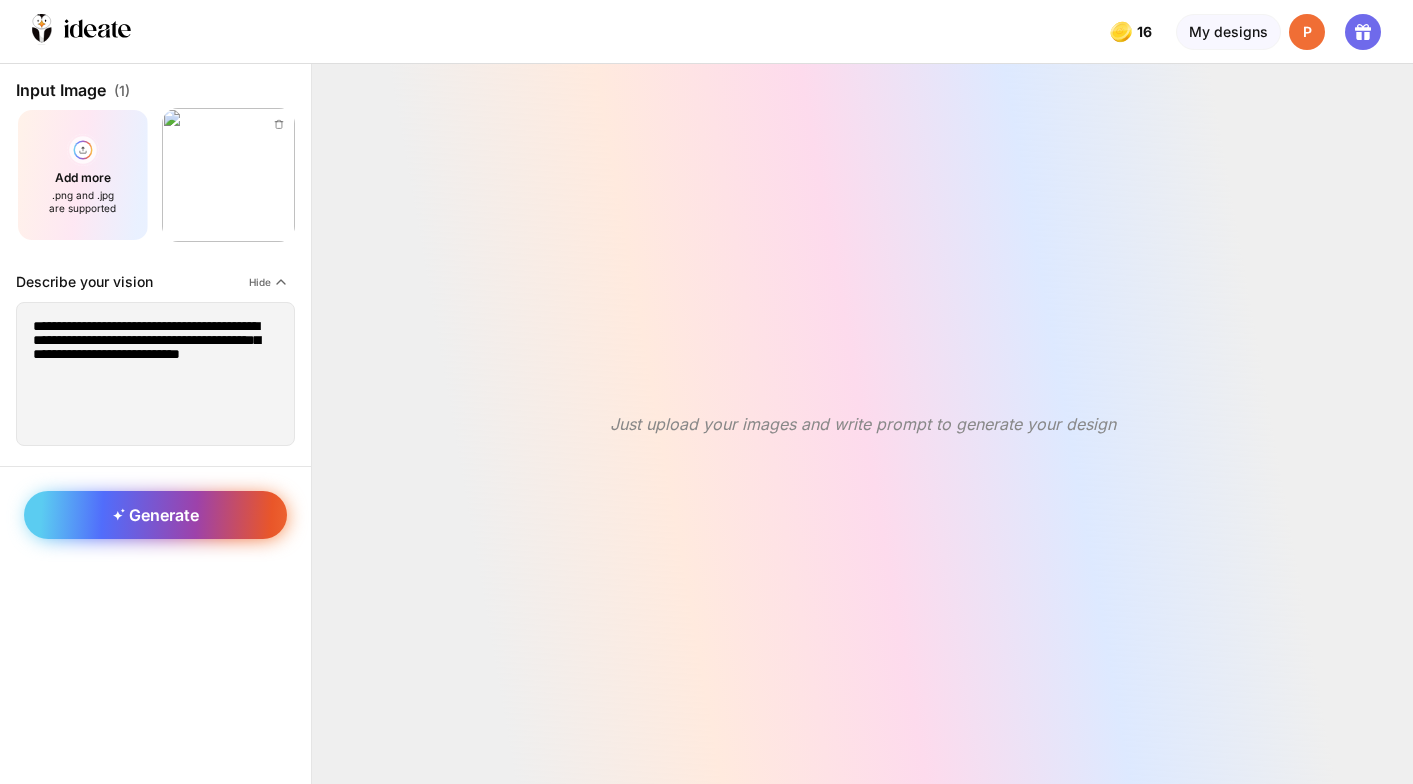 click on "Generate" at bounding box center [155, 515] 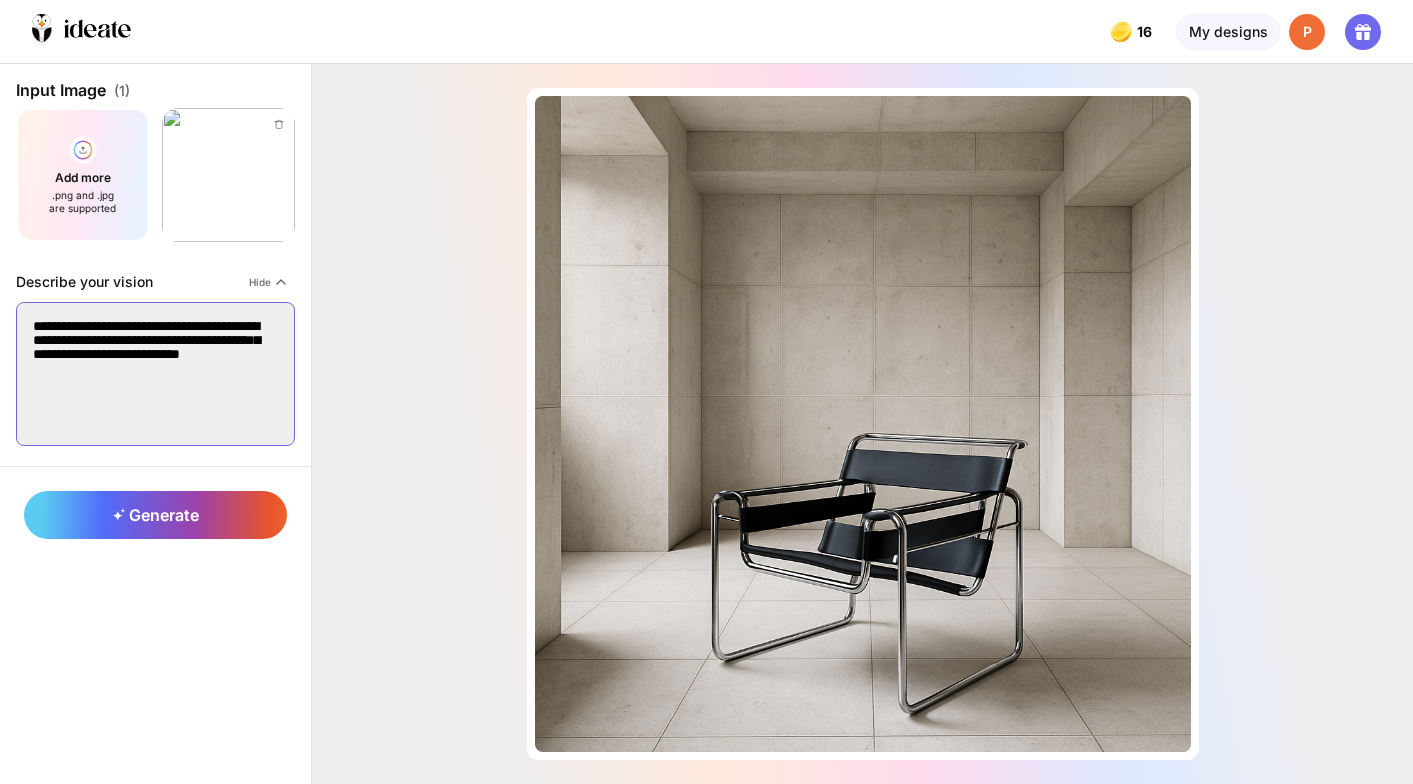 click on "**********" at bounding box center [155, 374] 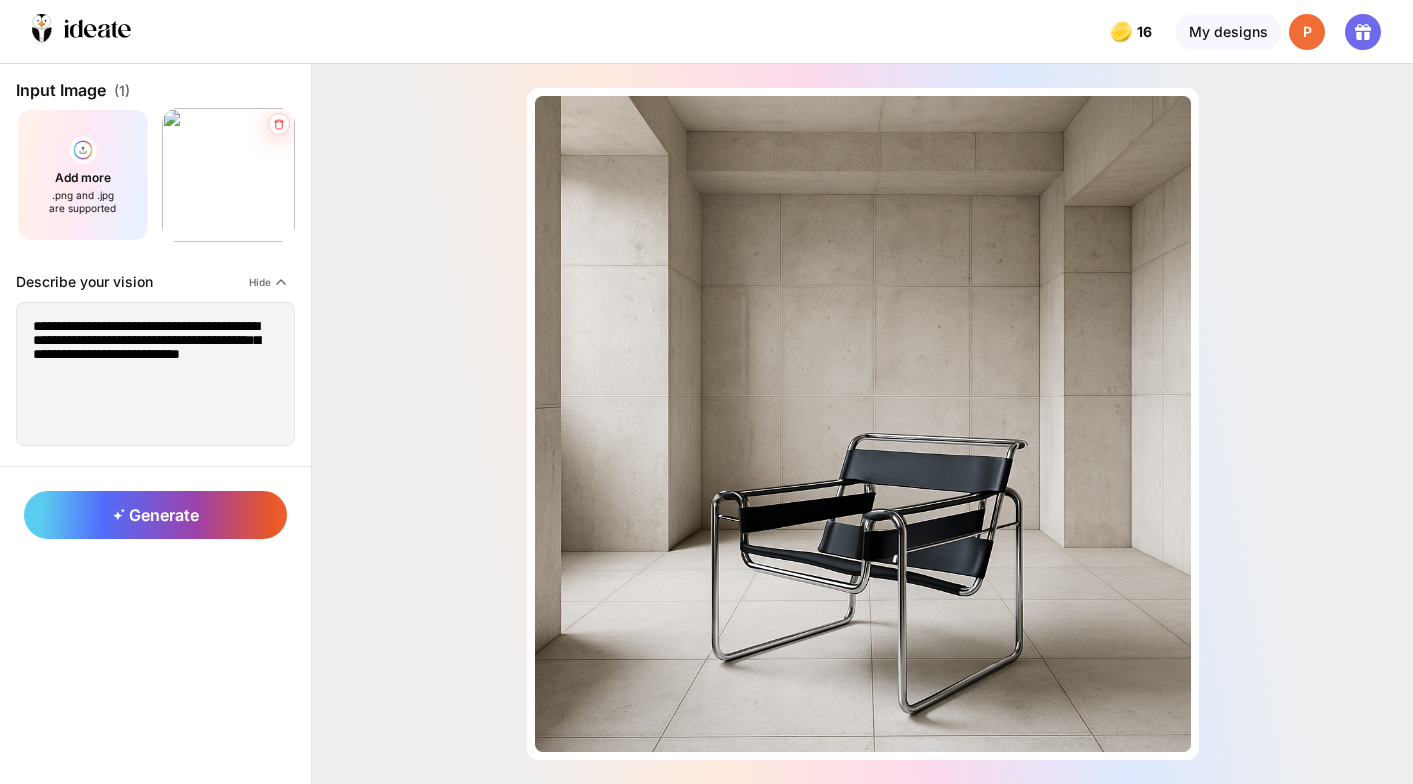click at bounding box center [278, 124] 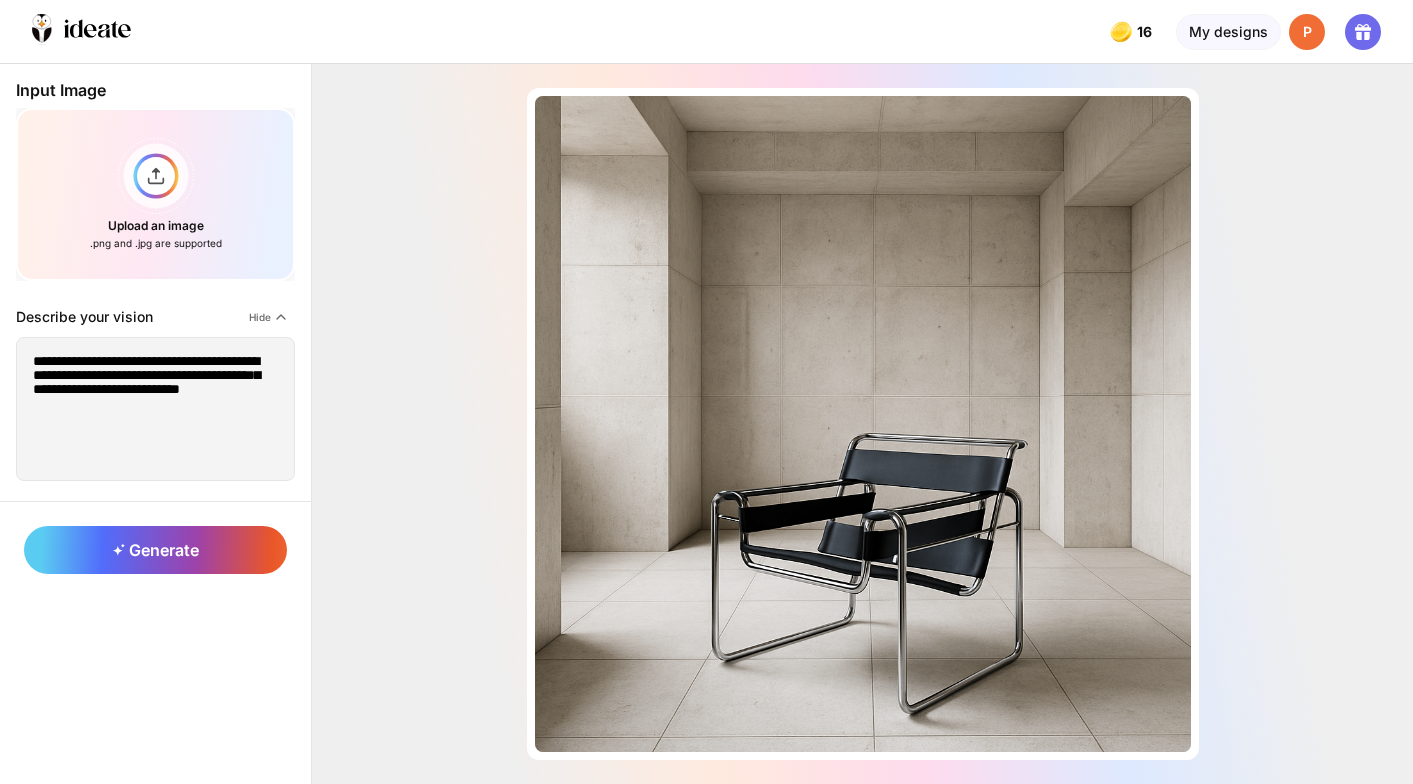 click on "**********" at bounding box center [155, 282] 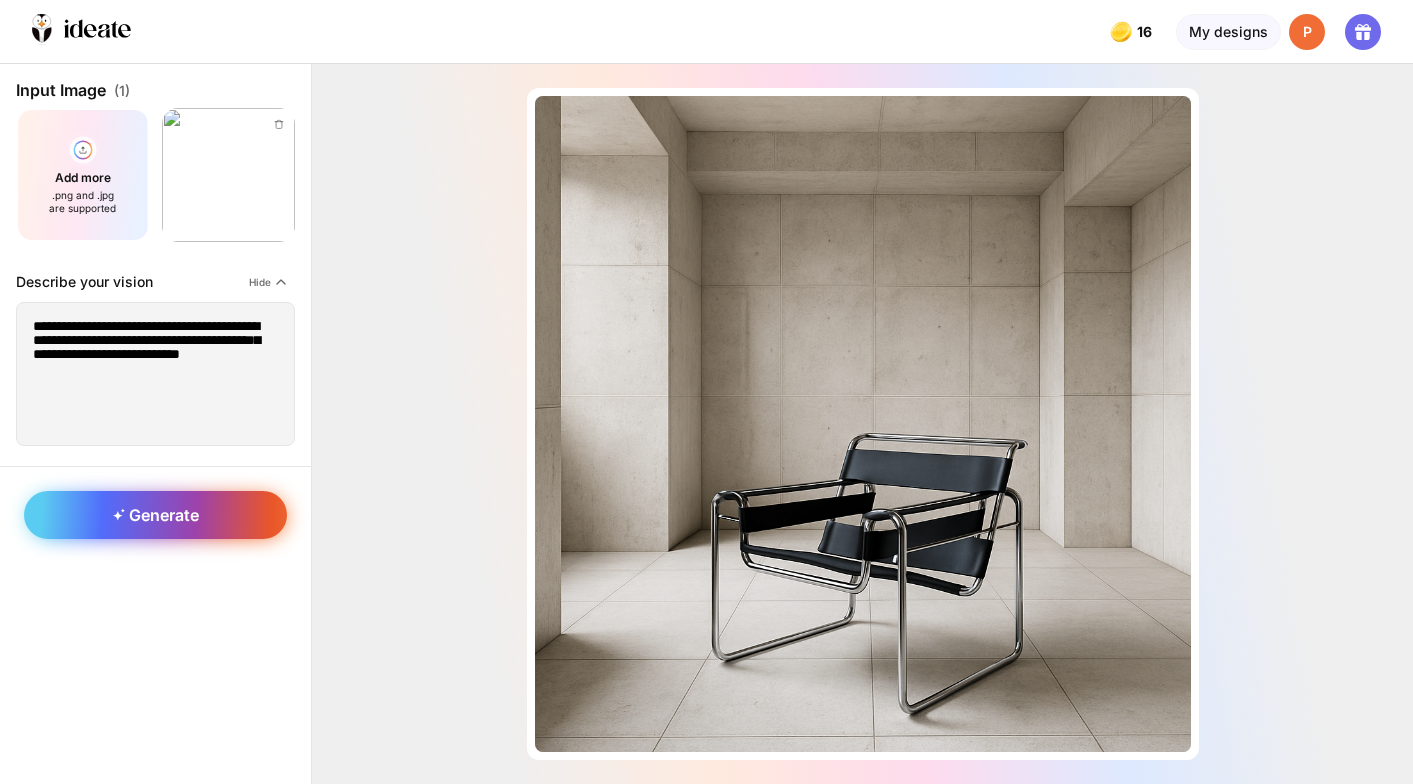 click on "Generate" at bounding box center (155, 515) 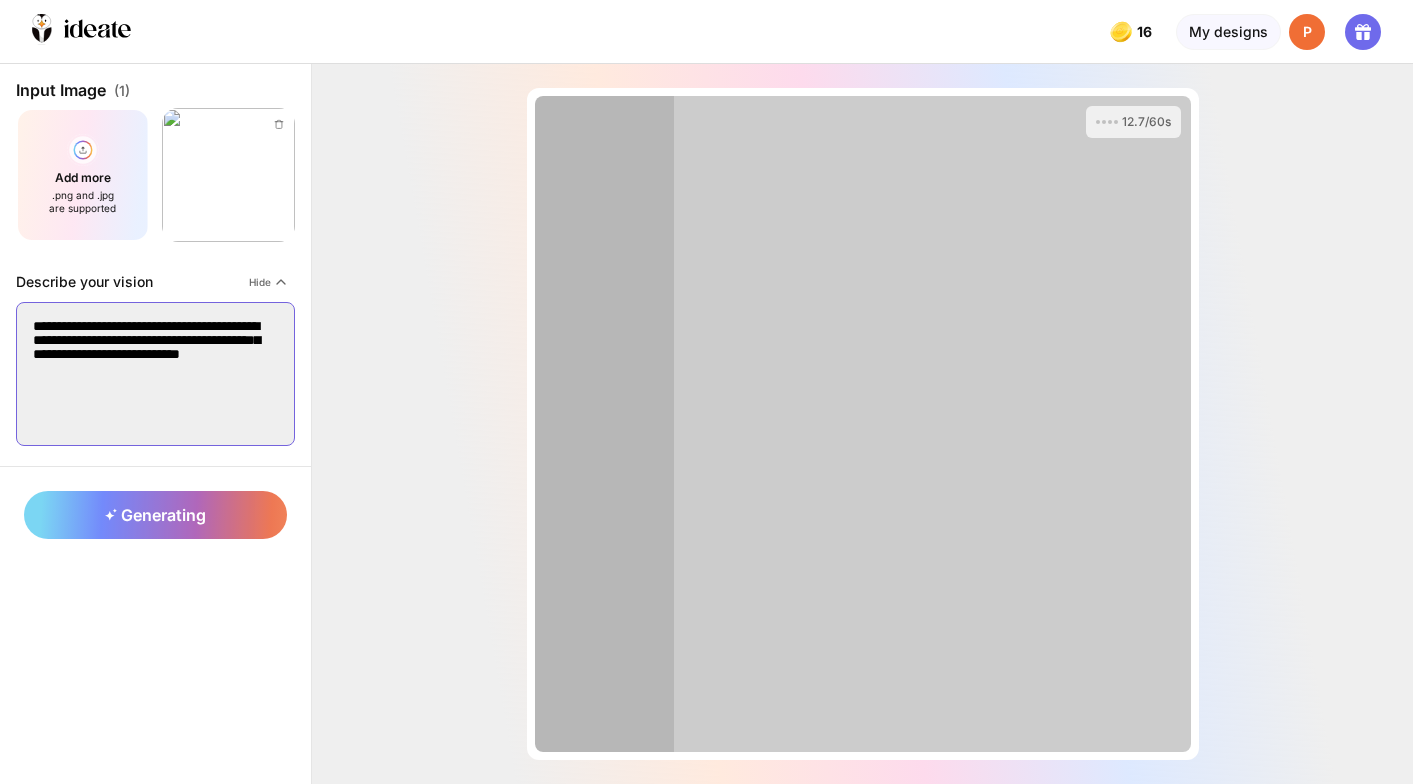 click on "**********" at bounding box center (155, 374) 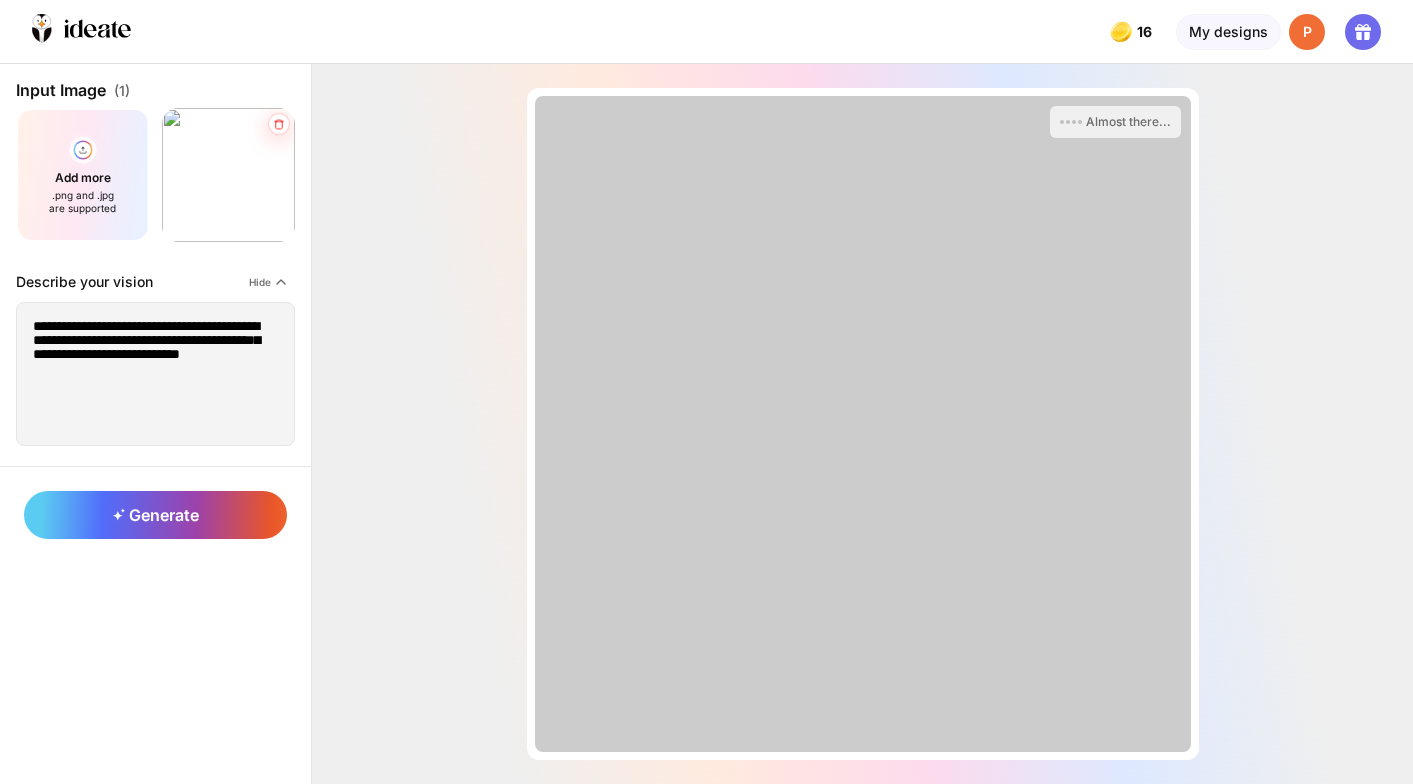click at bounding box center [279, 123] 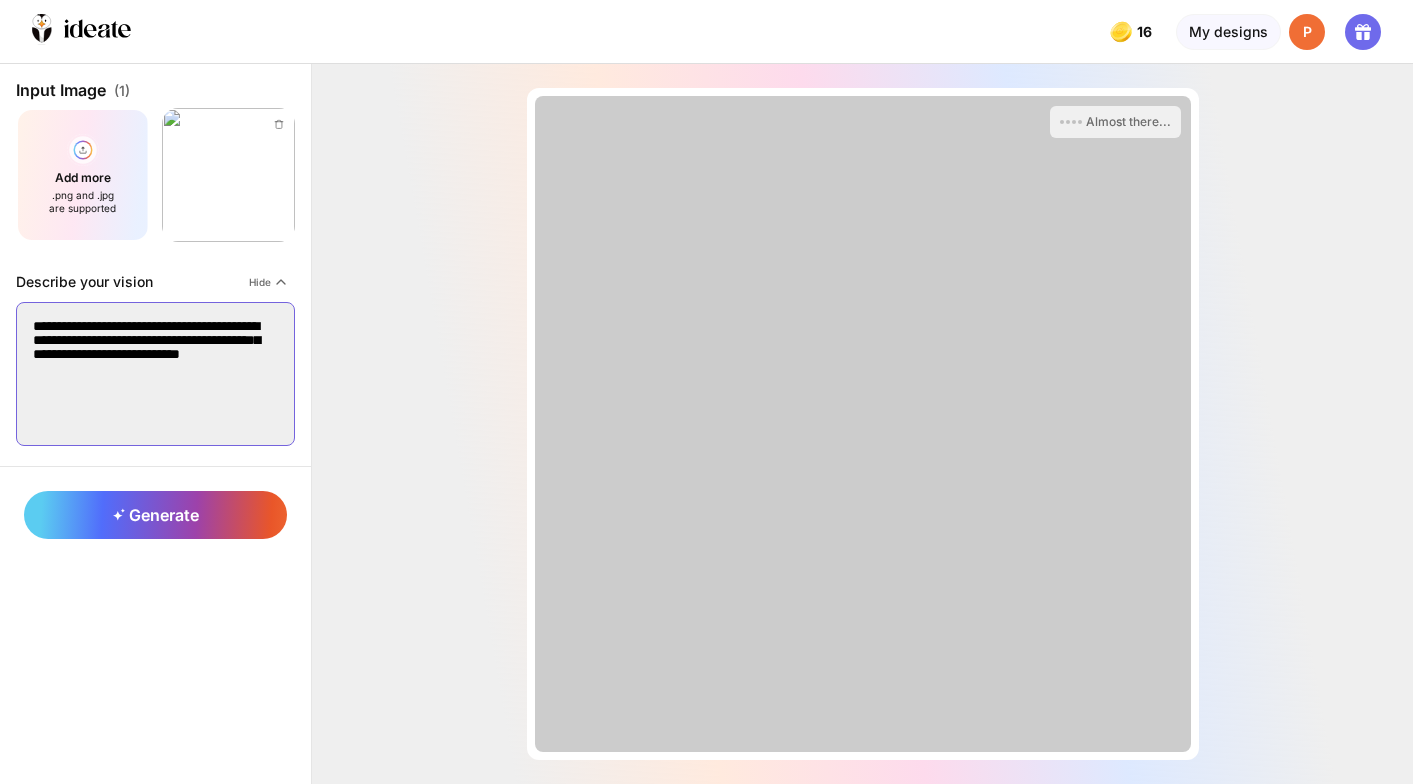 click on "**********" at bounding box center [155, 374] 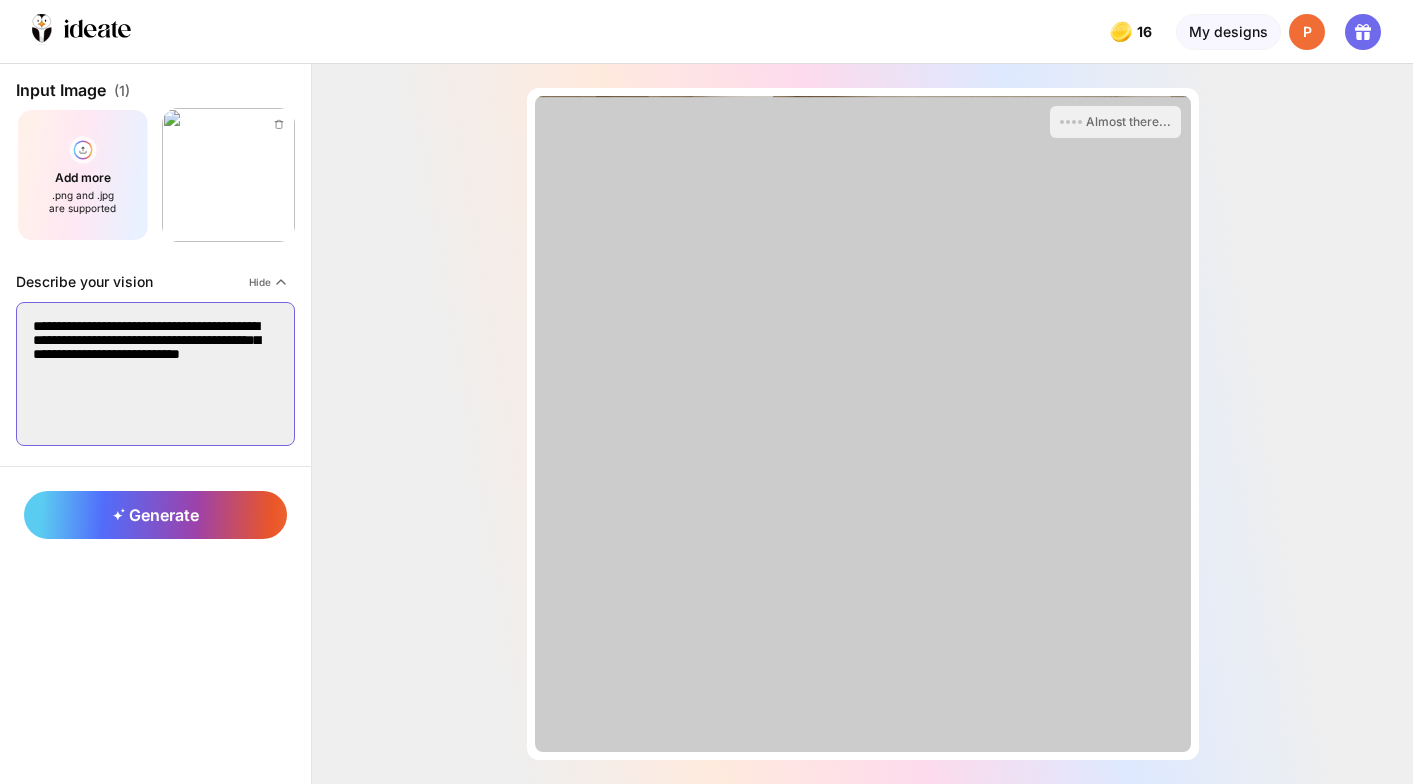 click on "**********" at bounding box center [155, 374] 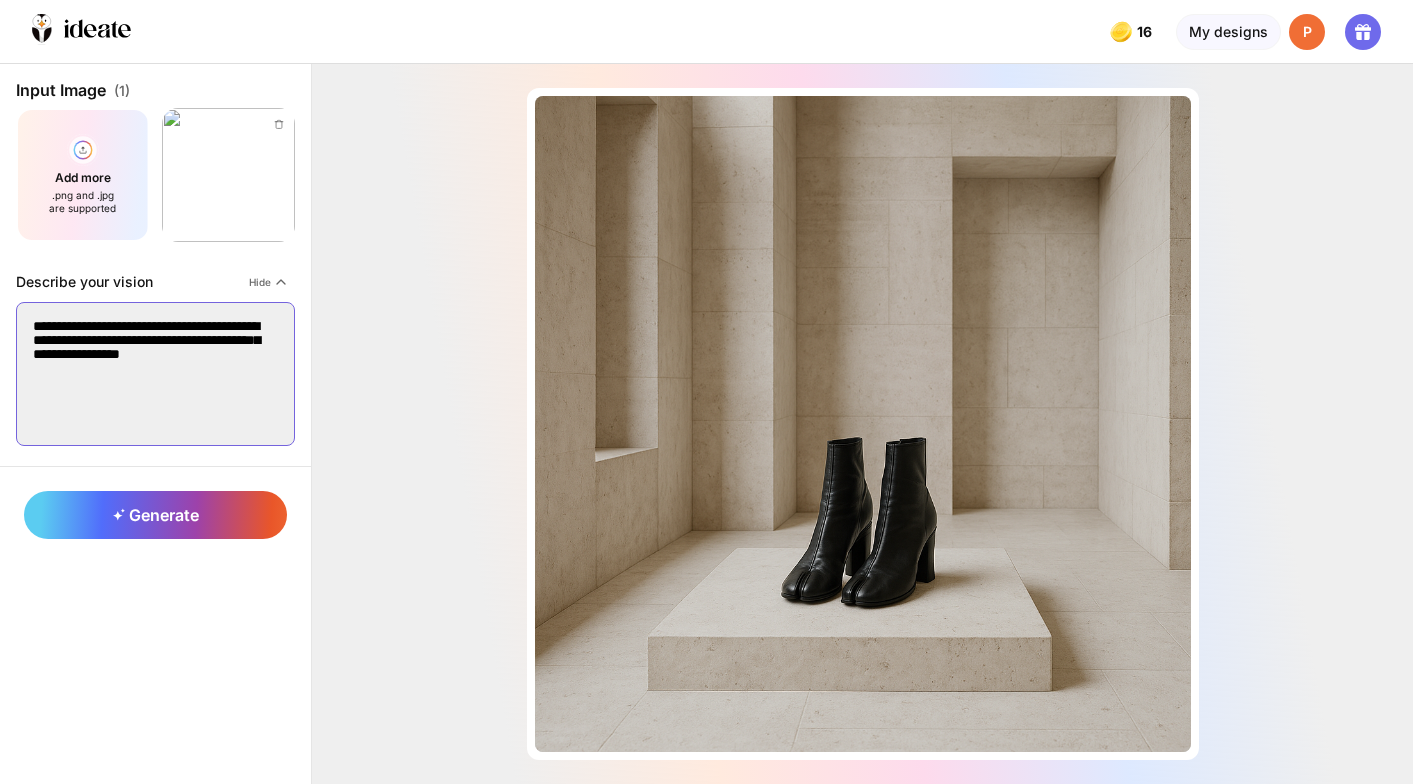 click on "**********" at bounding box center (155, 374) 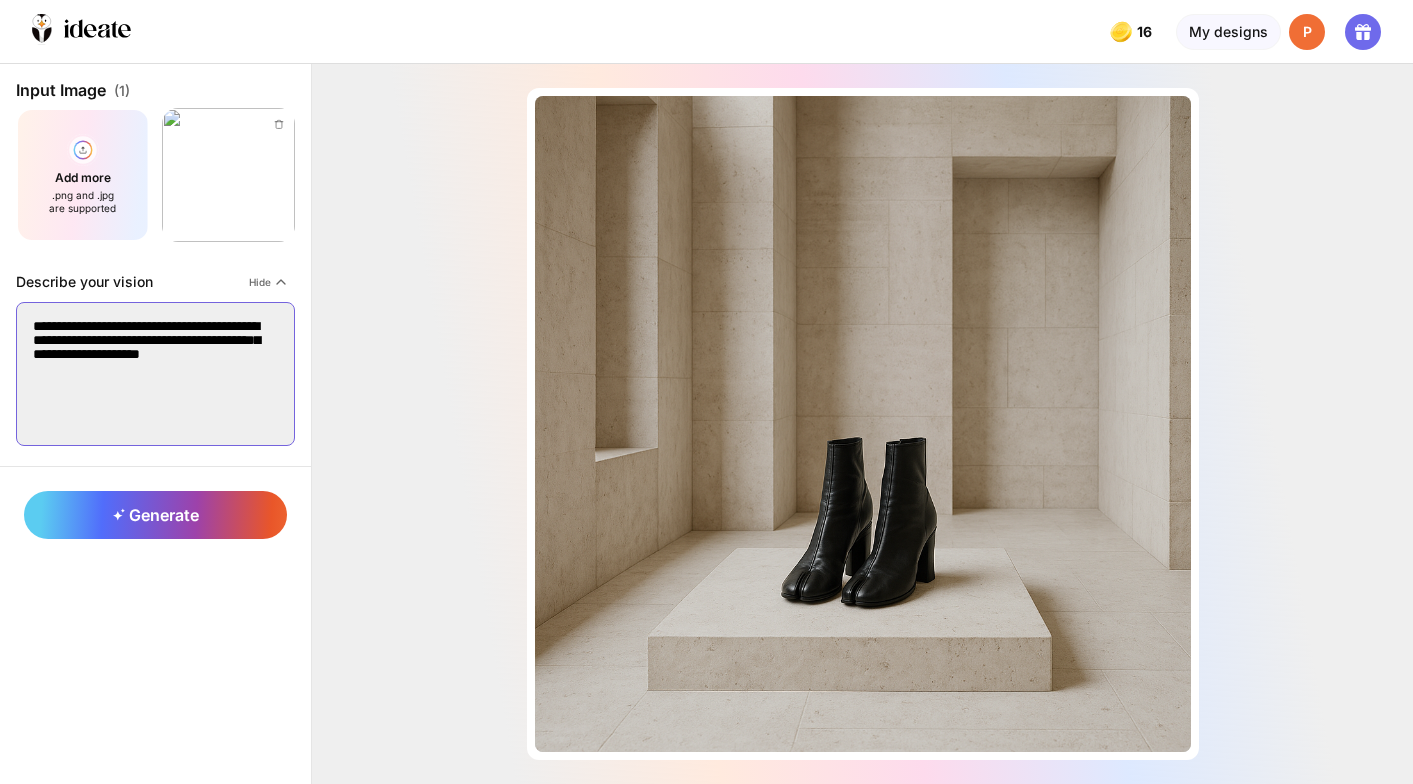 drag, startPoint x: 170, startPoint y: 340, endPoint x: 116, endPoint y: 341, distance: 54.00926 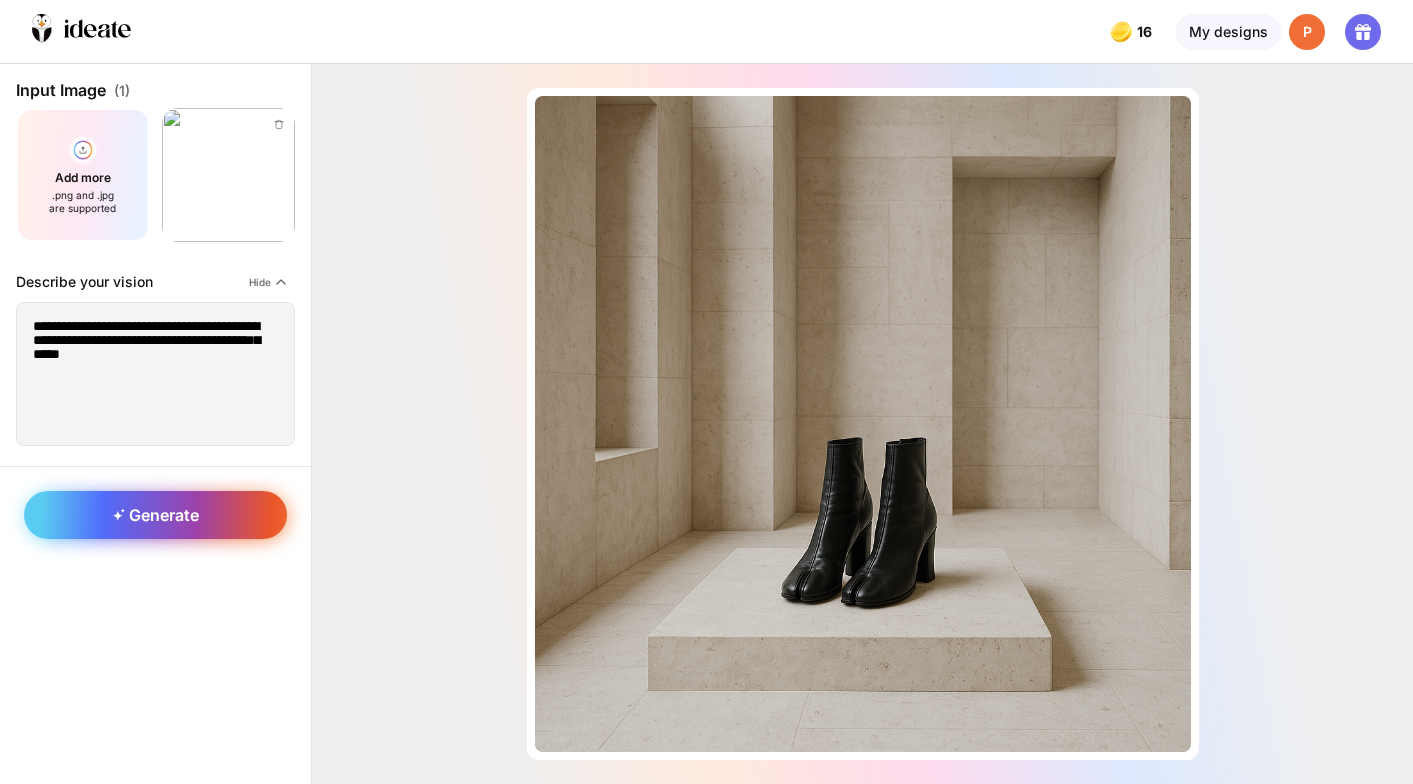 click on "Generate" at bounding box center (155, 515) 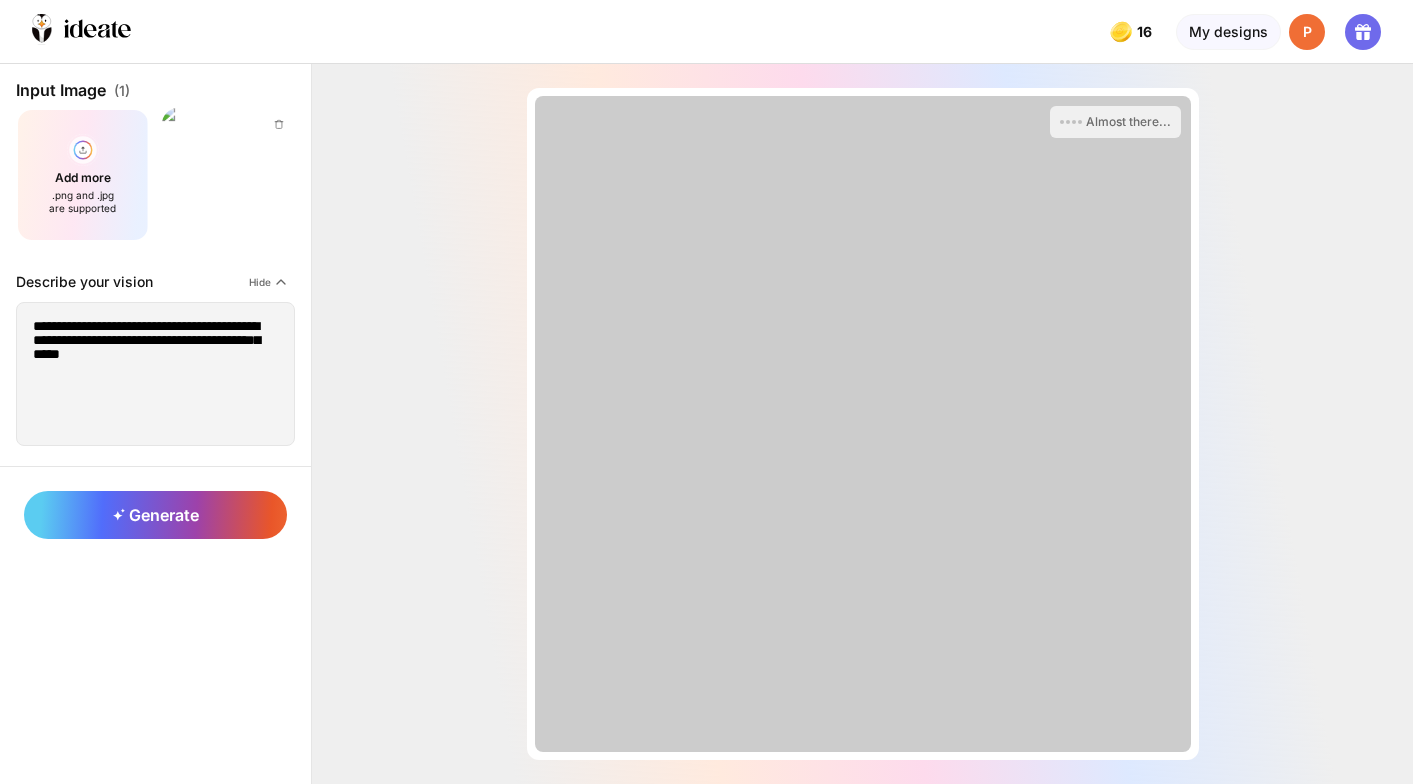 click at bounding box center (228, 174) 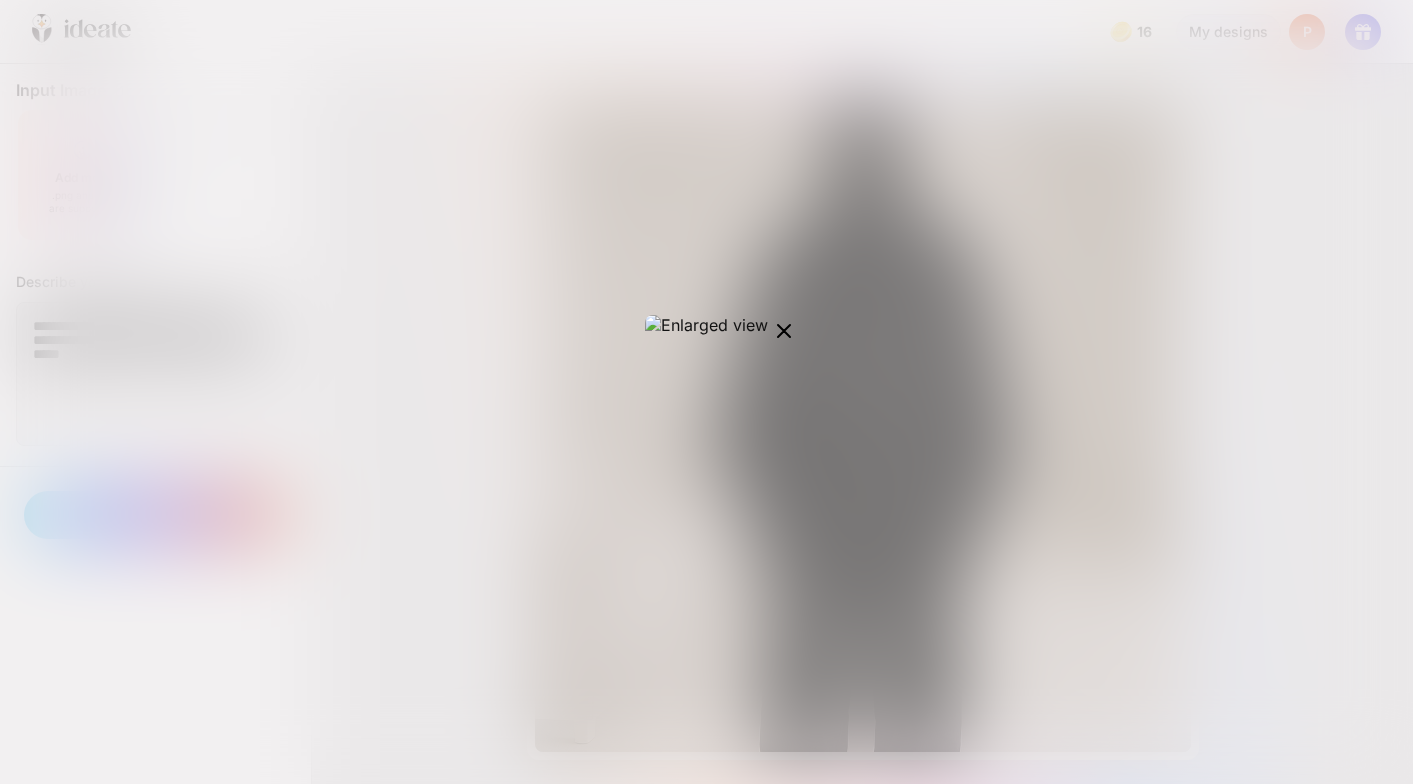 click at bounding box center [784, 331] 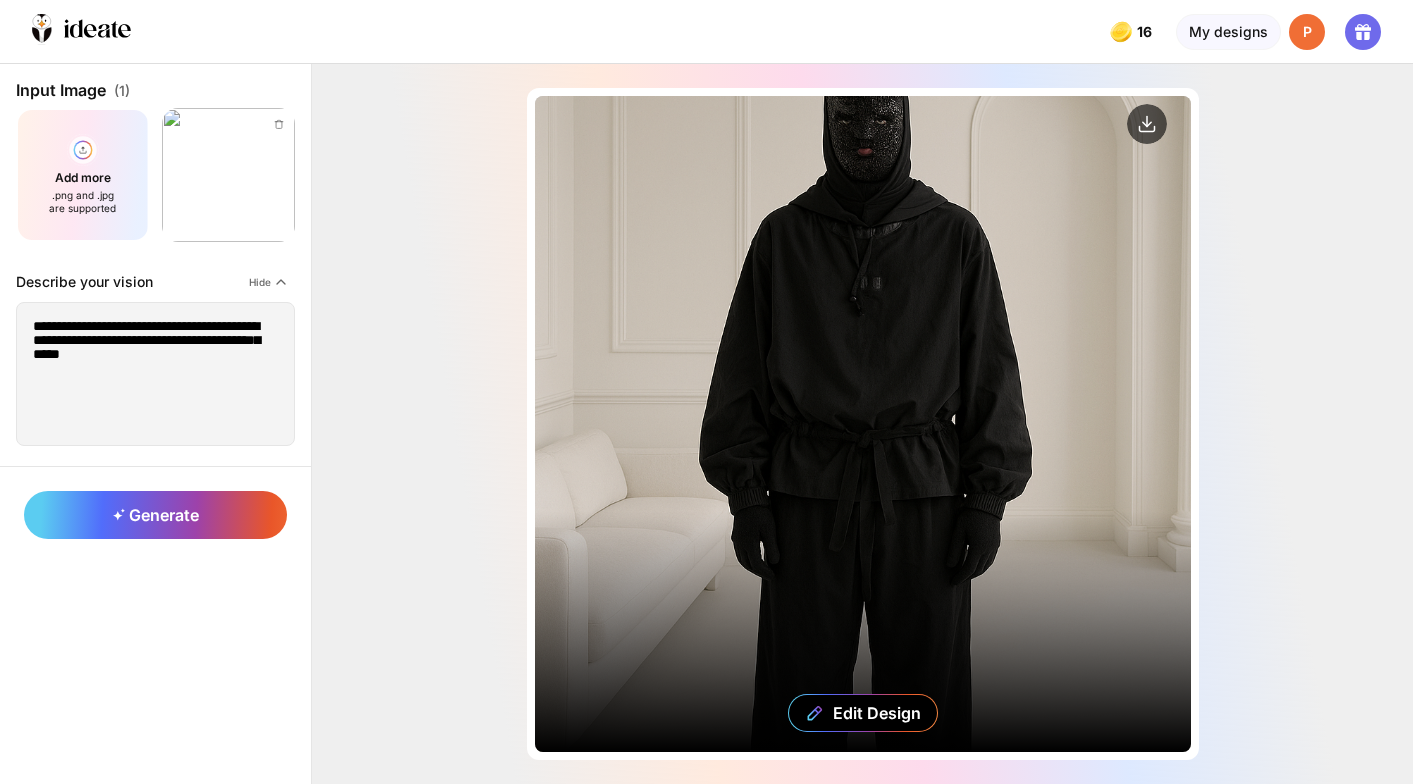 click on "Edit Design" at bounding box center (863, 424) 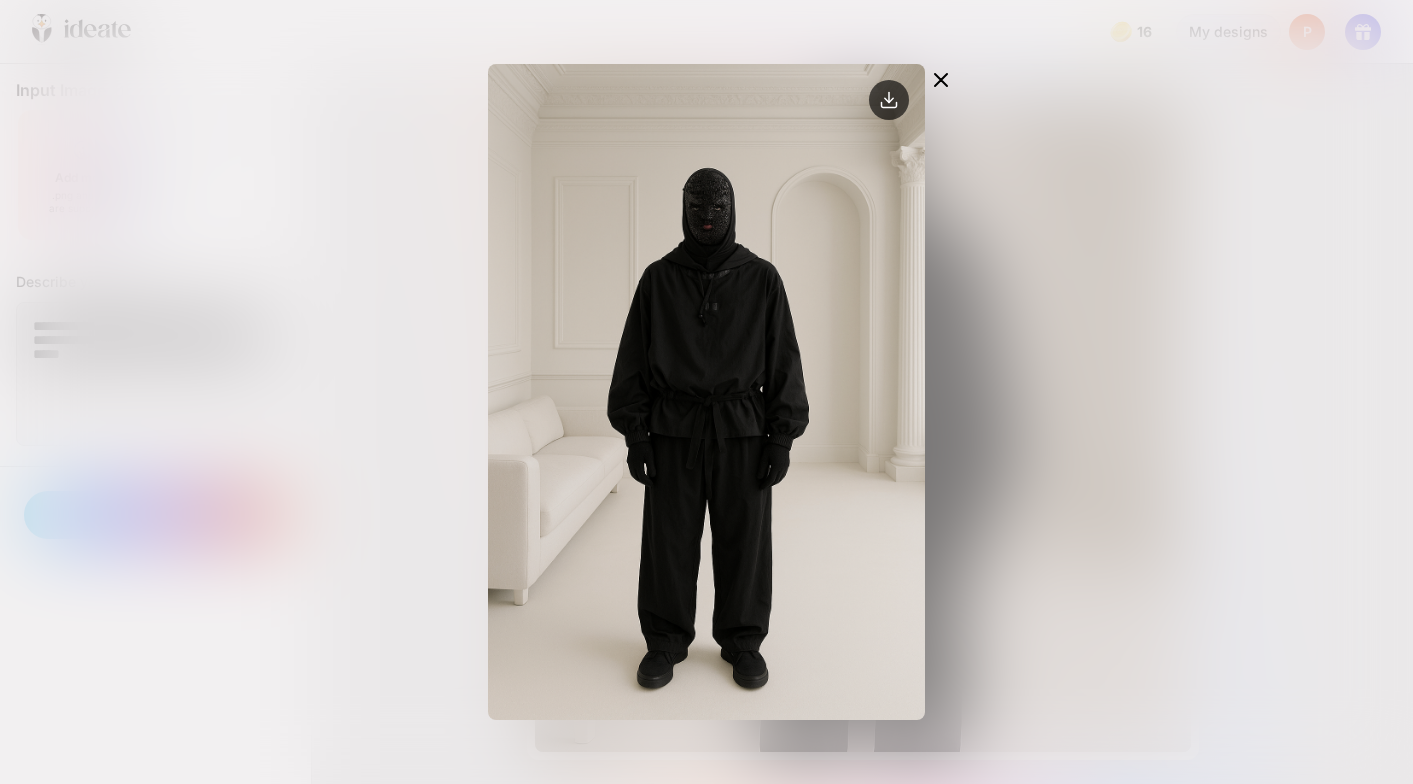 click at bounding box center [941, 80] 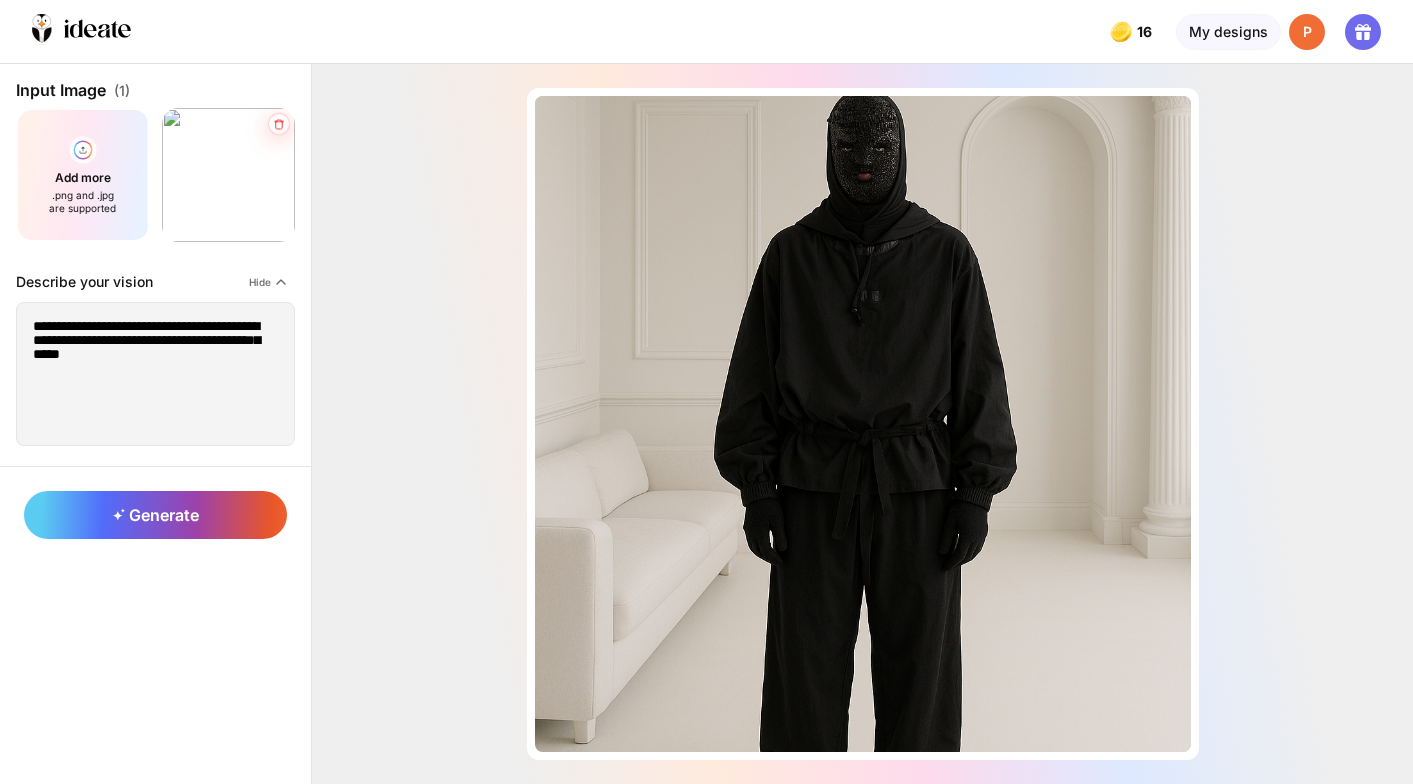 click at bounding box center (278, 124) 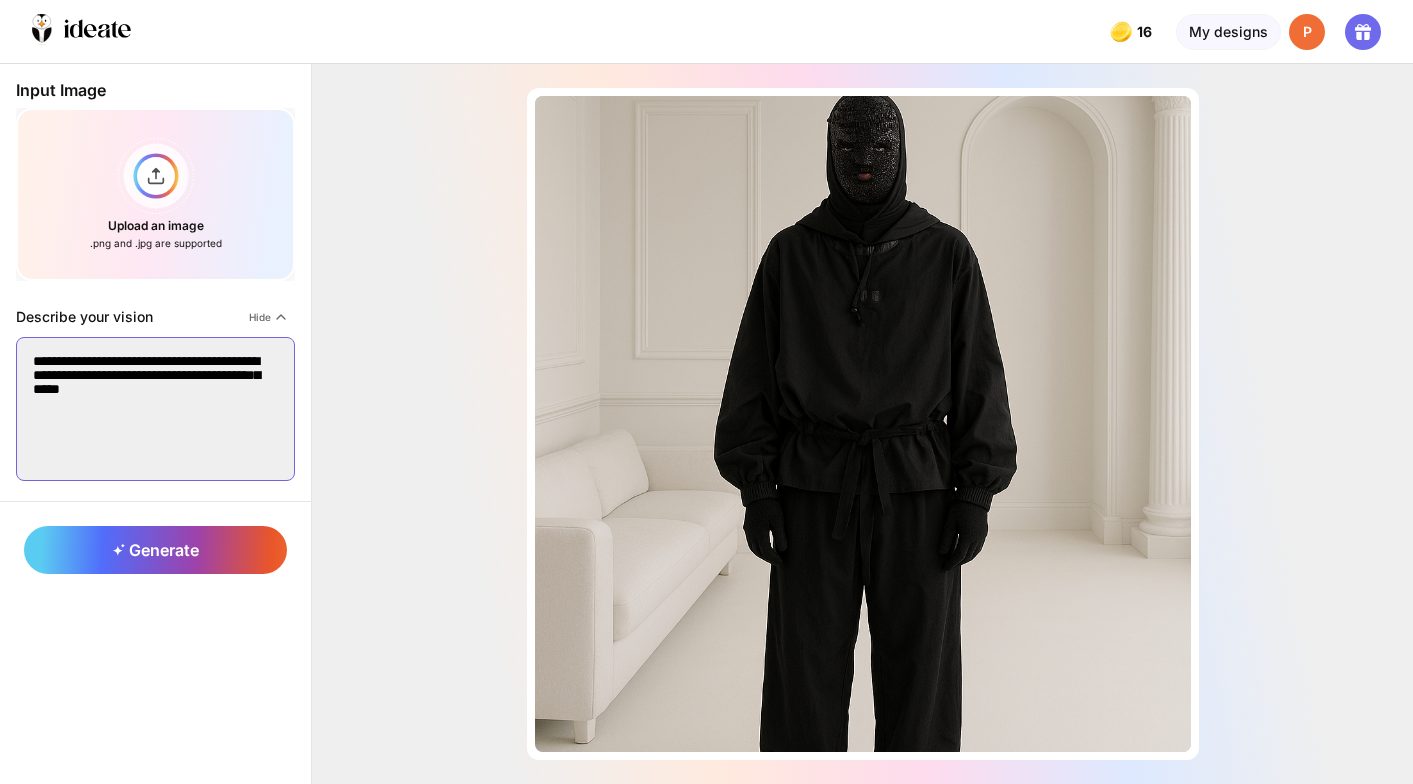 drag, startPoint x: 124, startPoint y: 373, endPoint x: 74, endPoint y: 375, distance: 50.039986 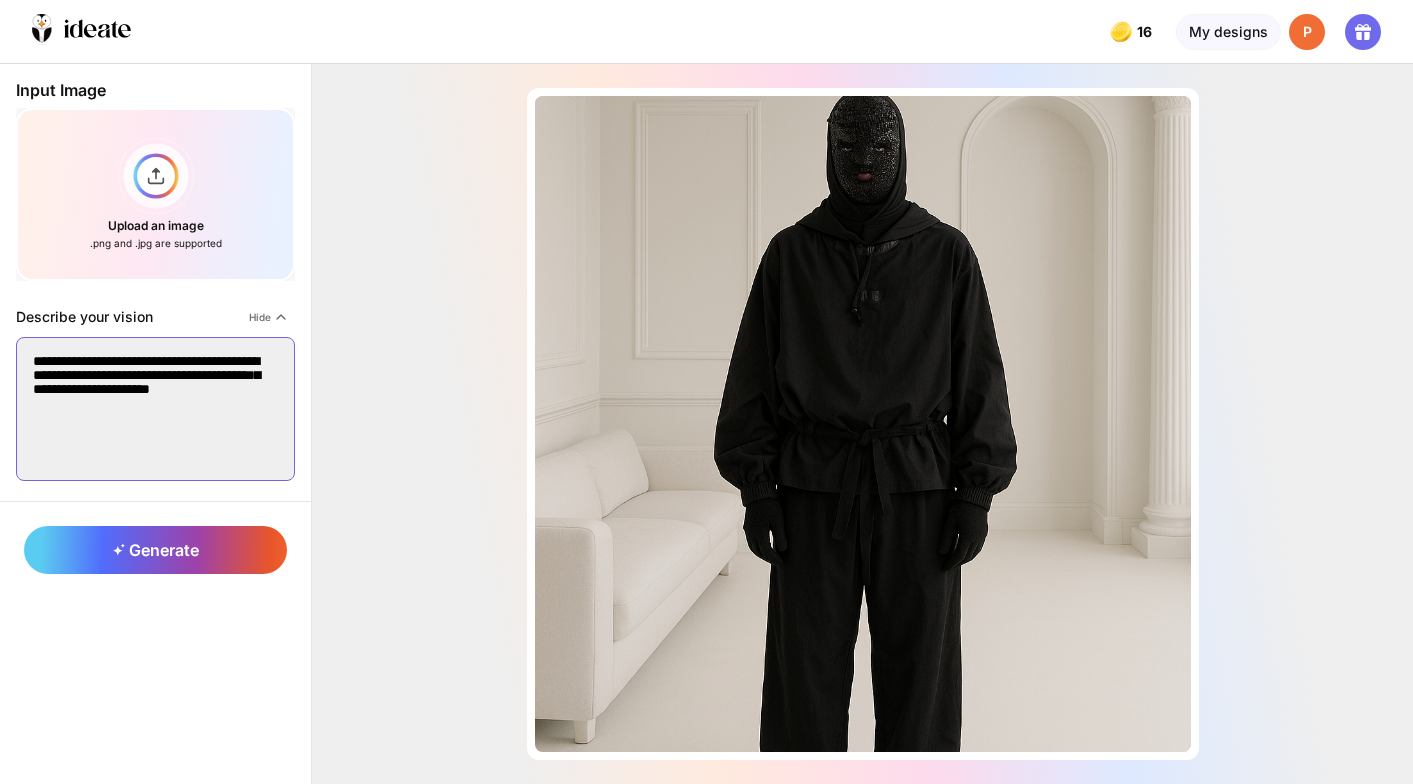 drag, startPoint x: 219, startPoint y: 385, endPoint x: 230, endPoint y: 399, distance: 17.804493 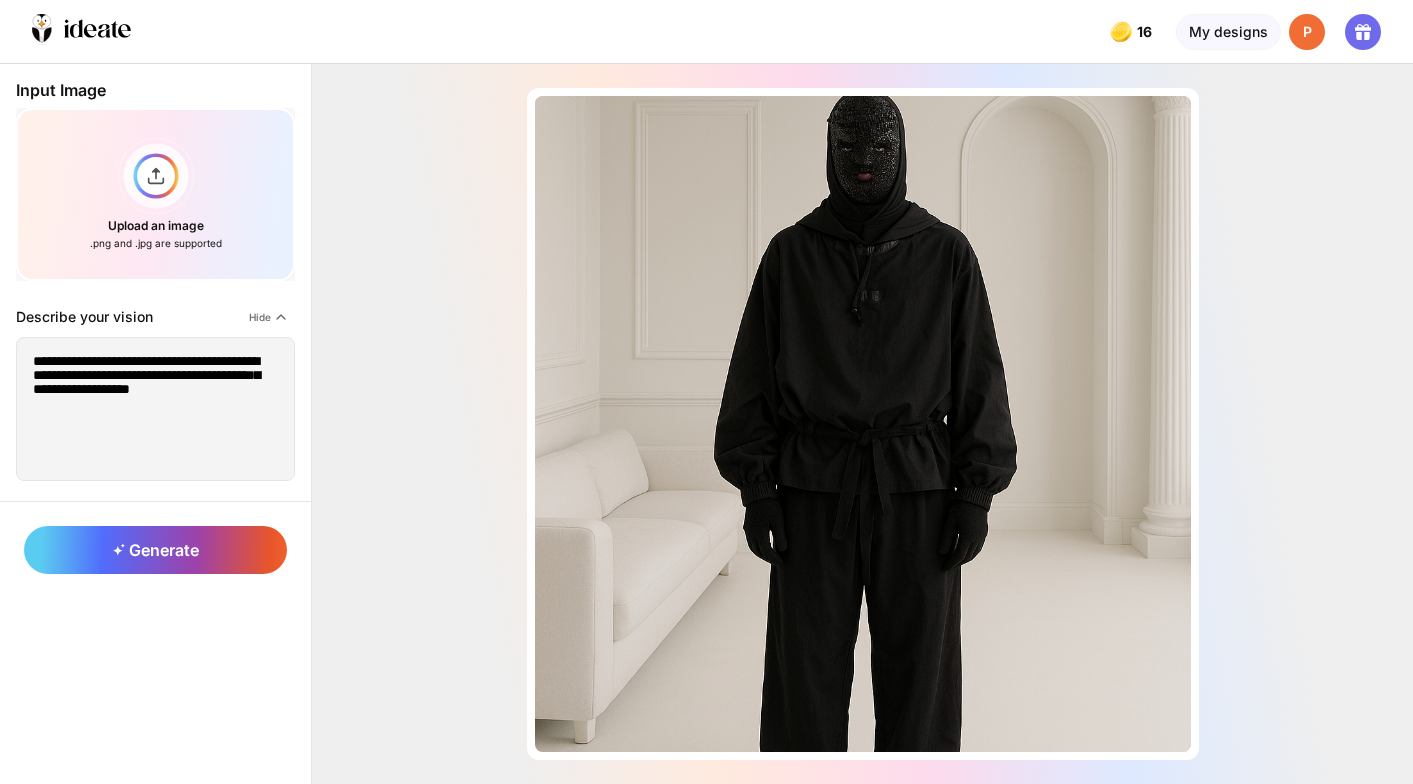 click on "**********" at bounding box center [155, 282] 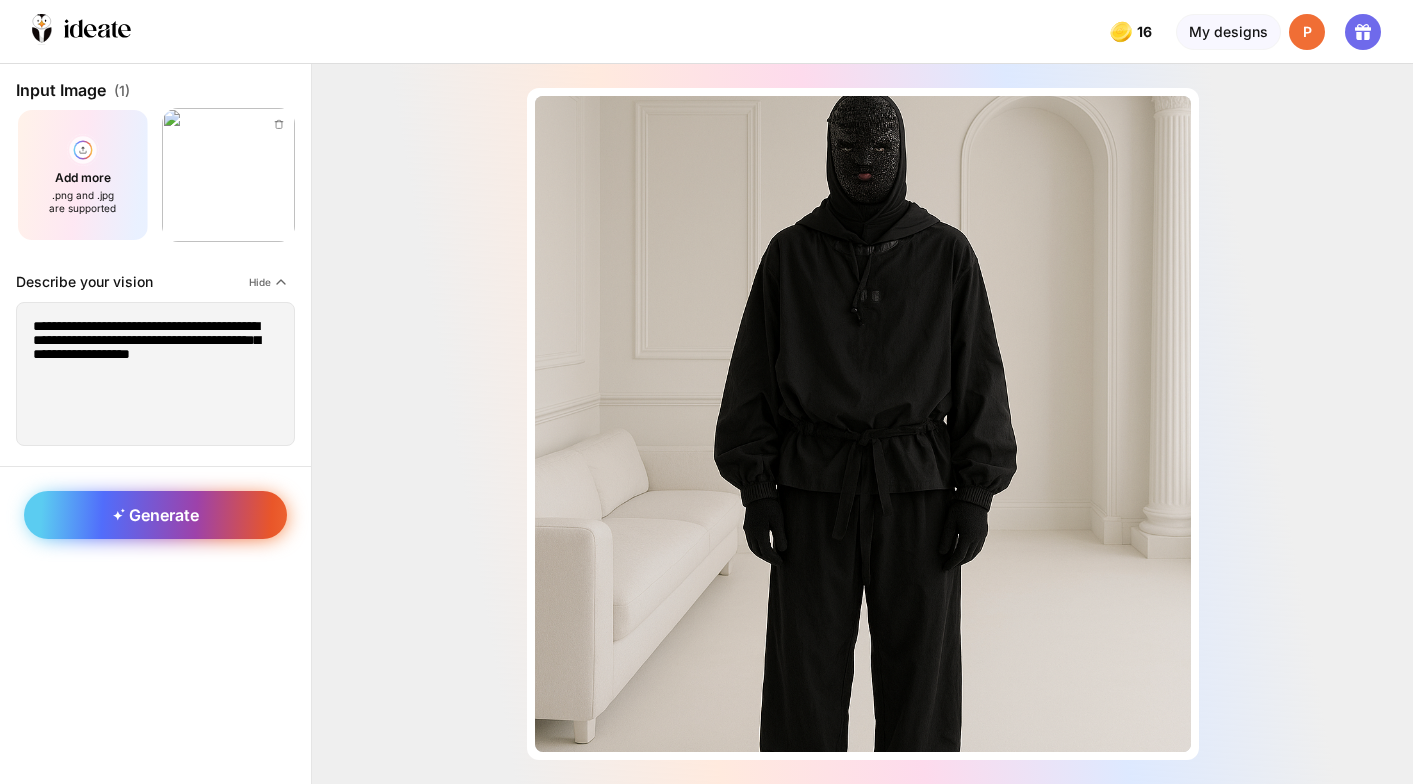 click on "Generate" at bounding box center (155, 515) 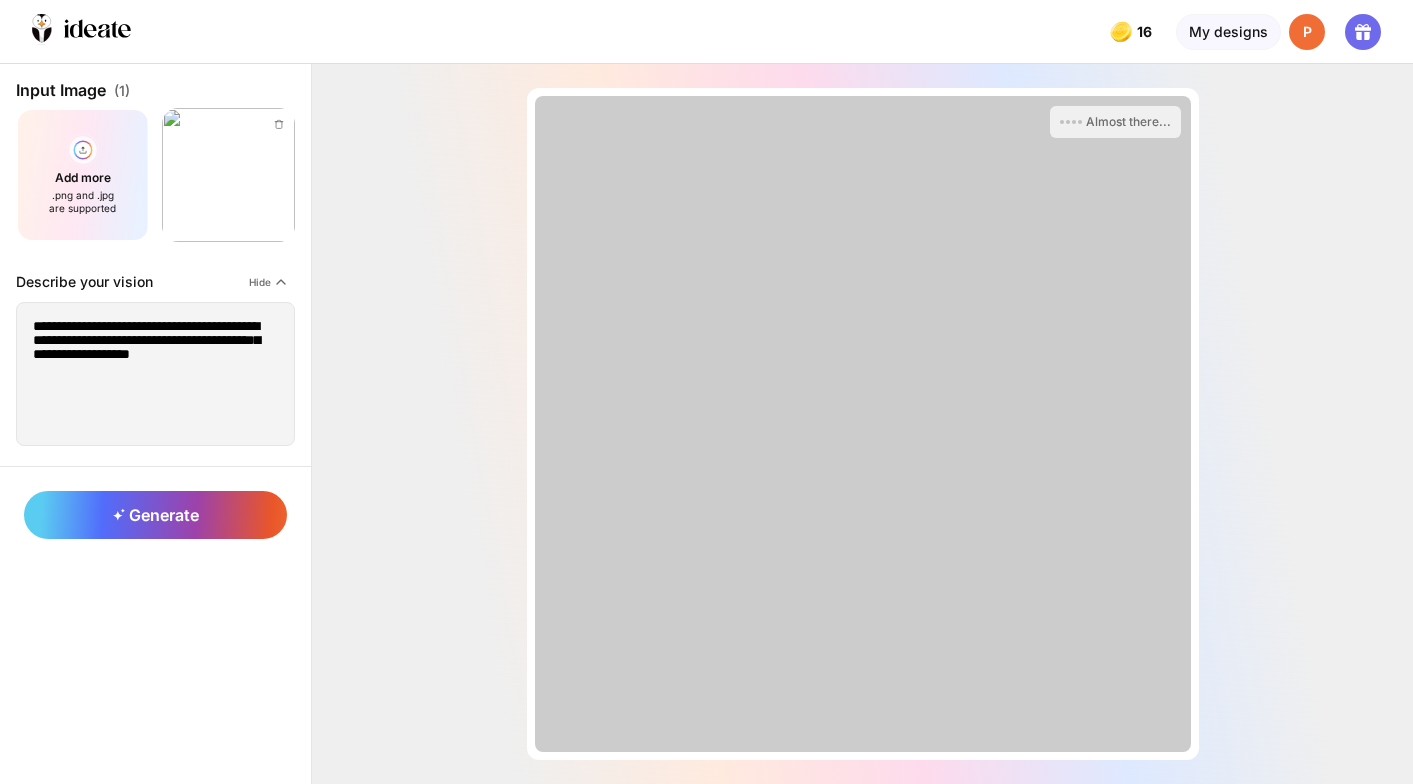 click on "Edit Design" at bounding box center [0, 0] 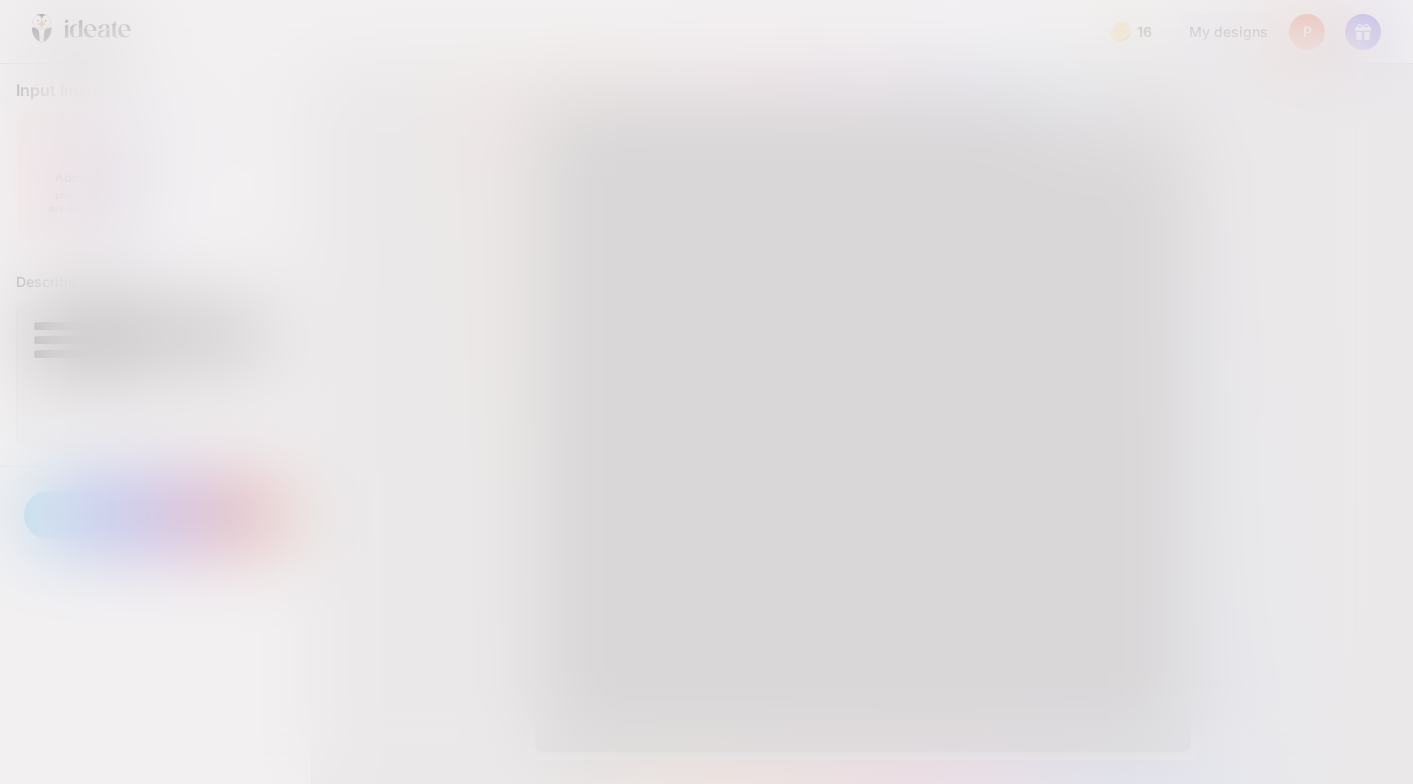 click at bounding box center [744, 447] 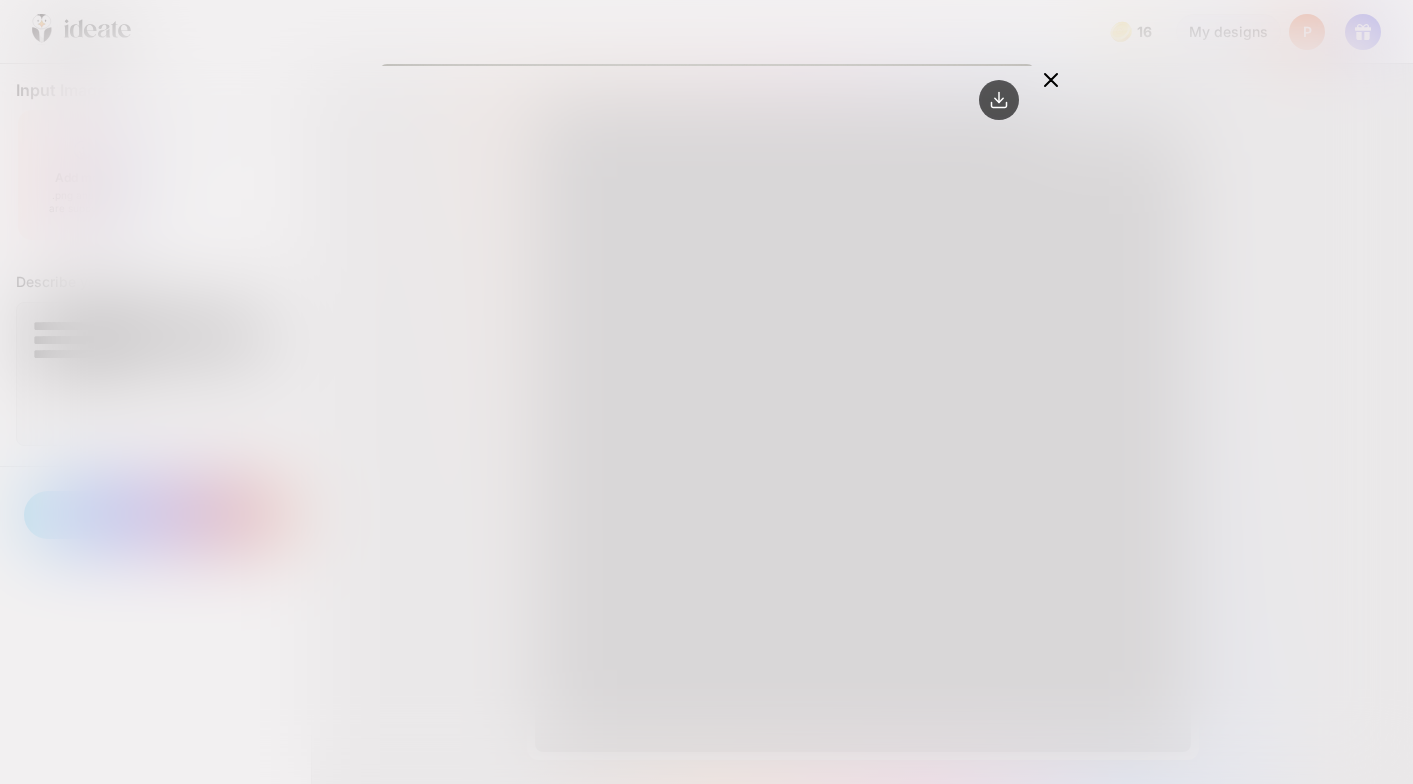 click at bounding box center [1051, 80] 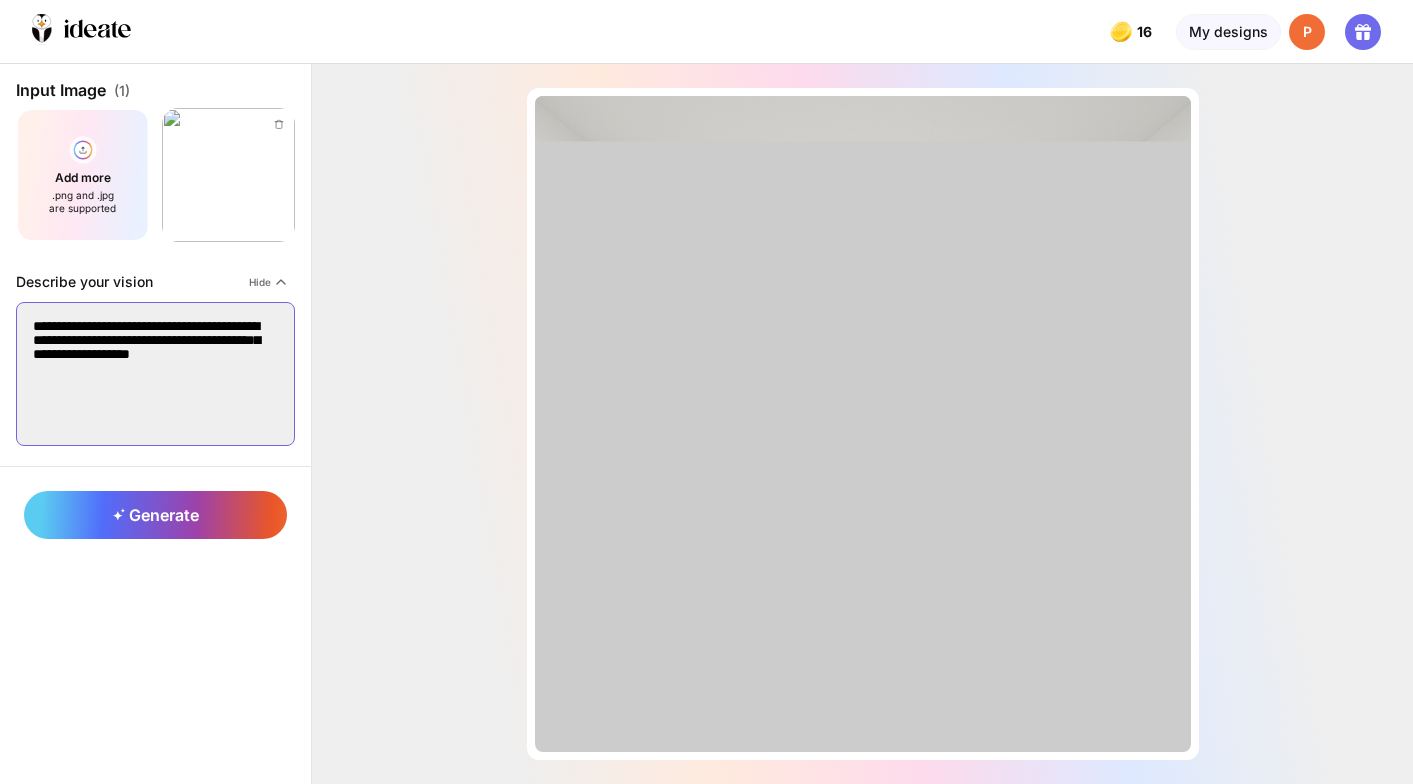 click on "**********" at bounding box center [155, 374] 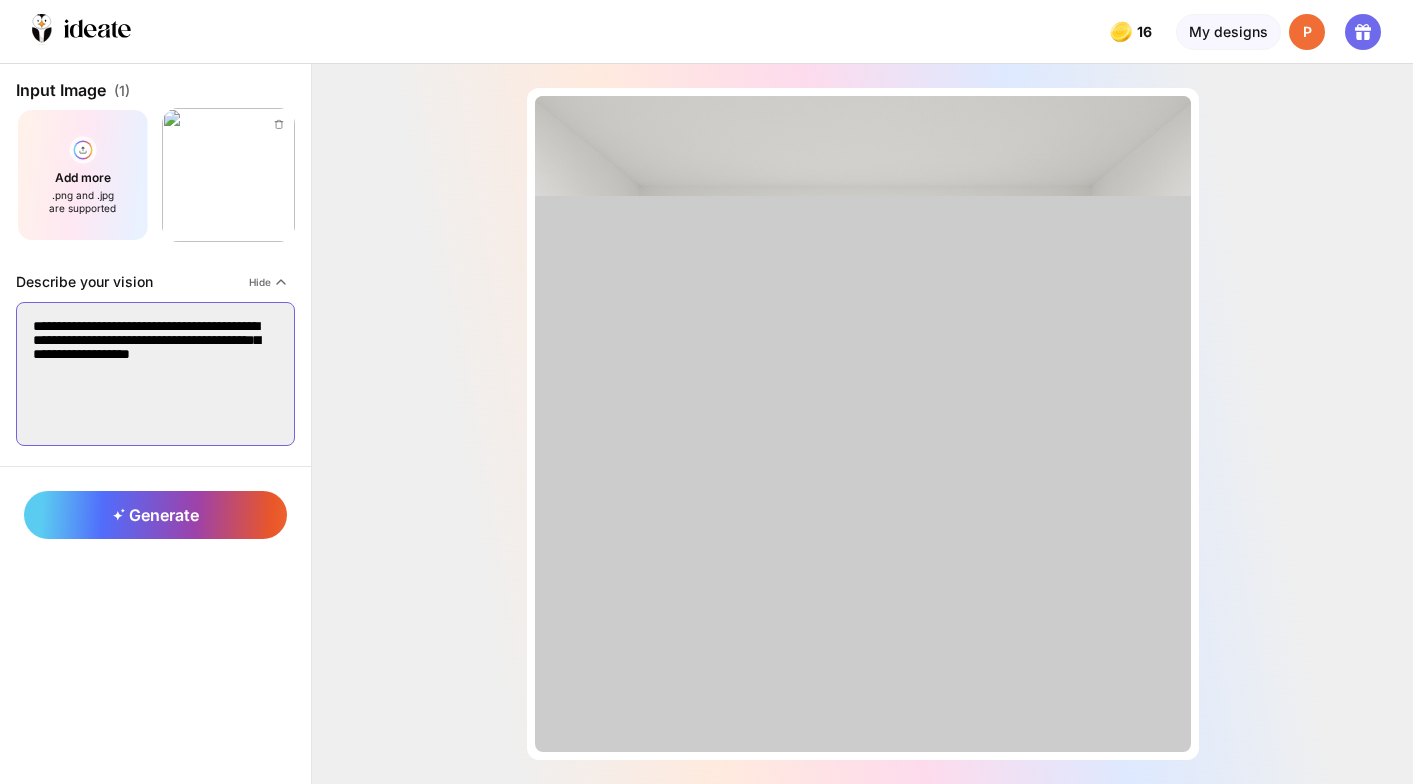 click on "**********" at bounding box center (155, 374) 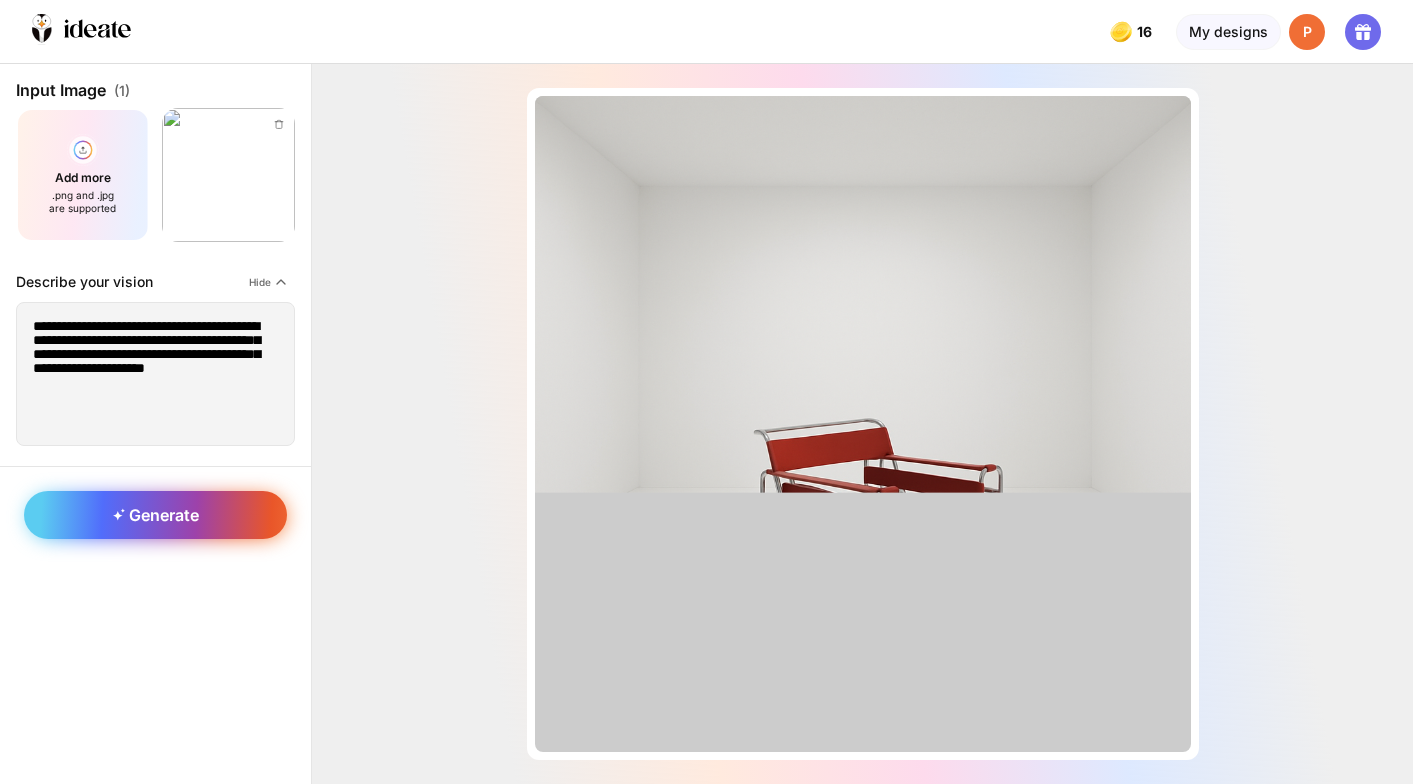 click on "Generate" at bounding box center [155, 515] 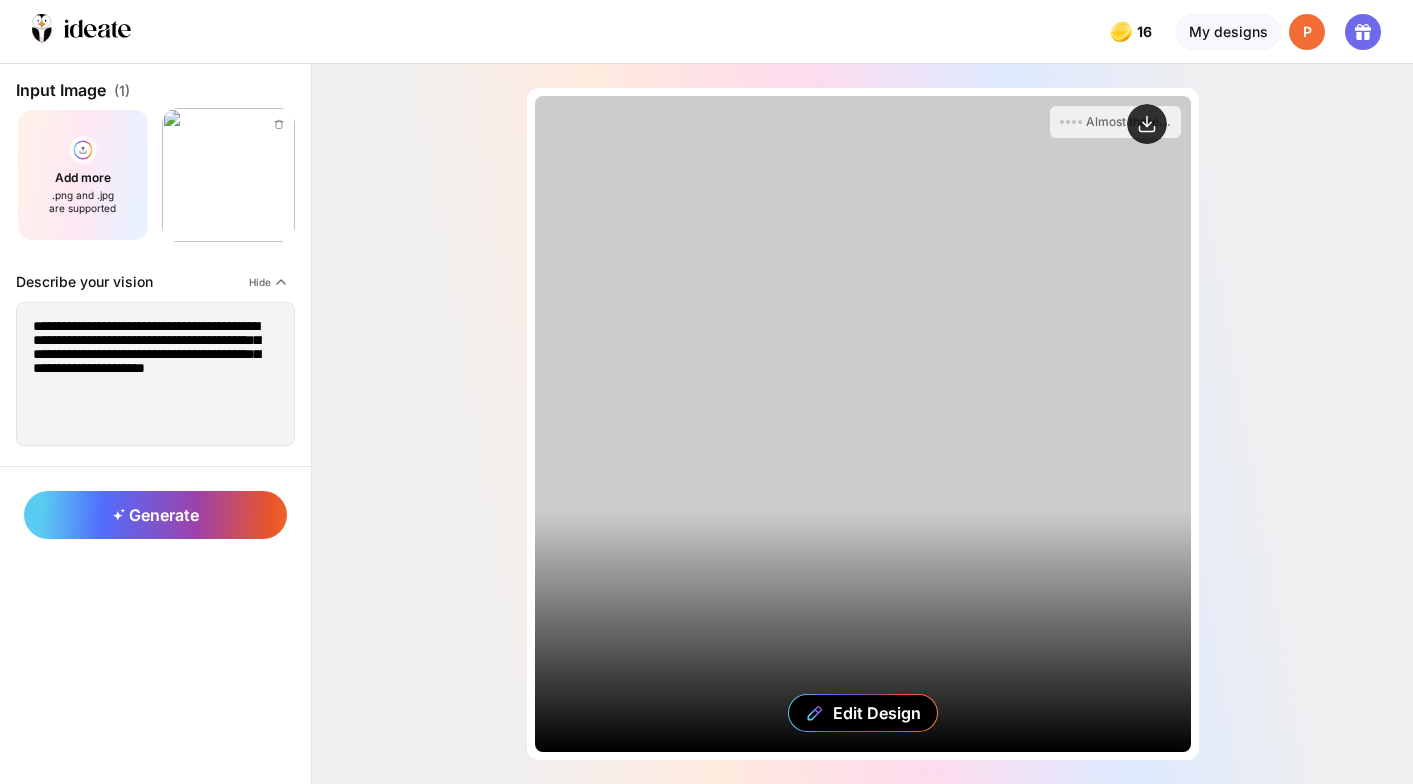 click at bounding box center (1147, 124) 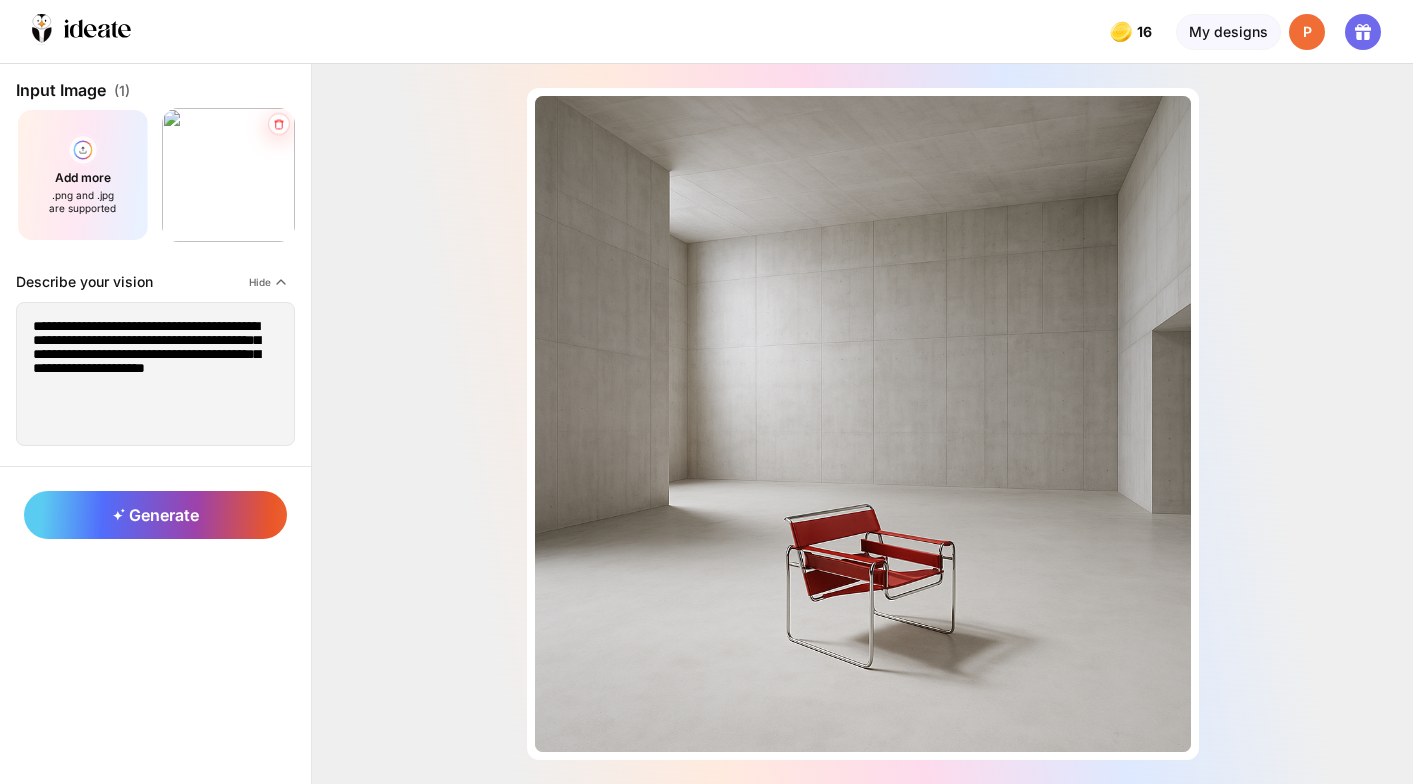 click at bounding box center (278, 124) 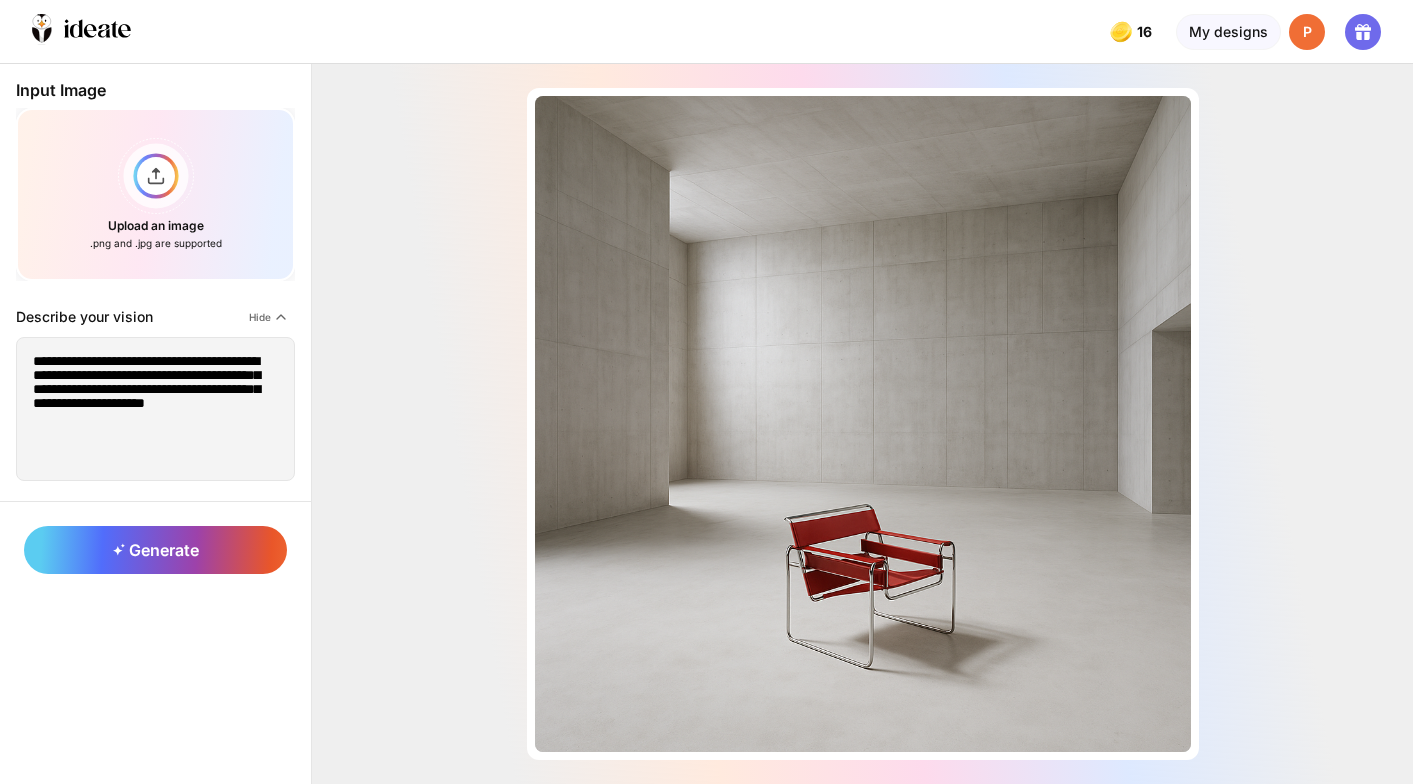 click on "**********" at bounding box center [155, 282] 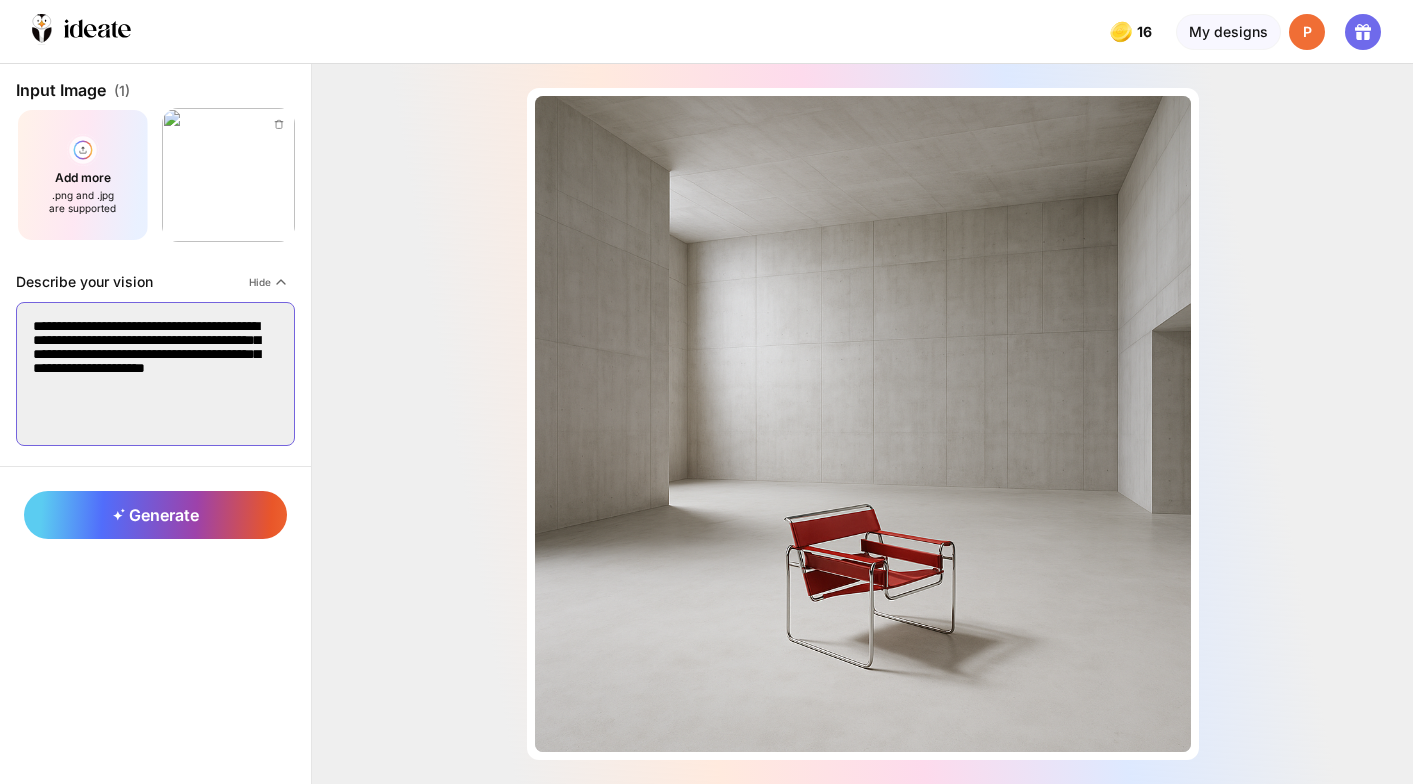 drag, startPoint x: 153, startPoint y: 381, endPoint x: 80, endPoint y: 389, distance: 73.43705 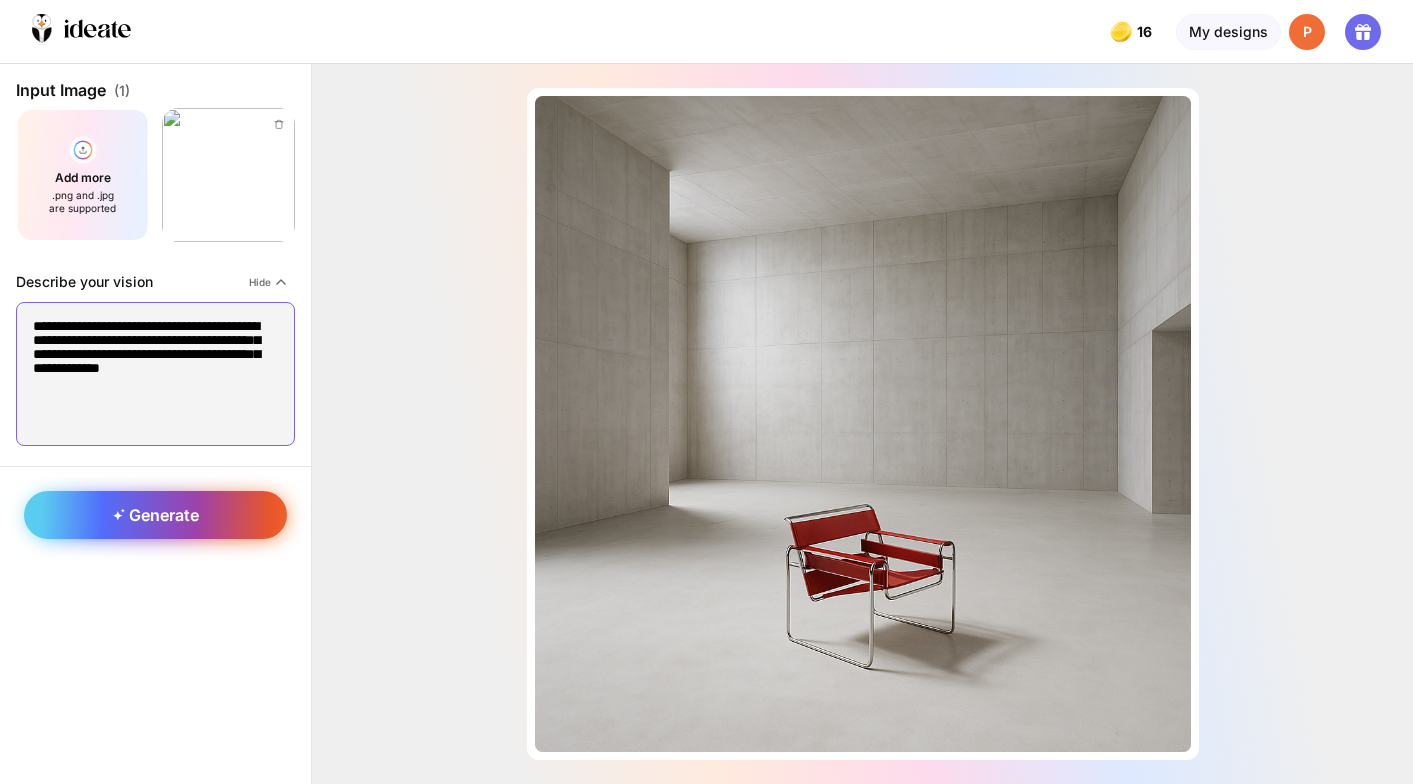 type on "**********" 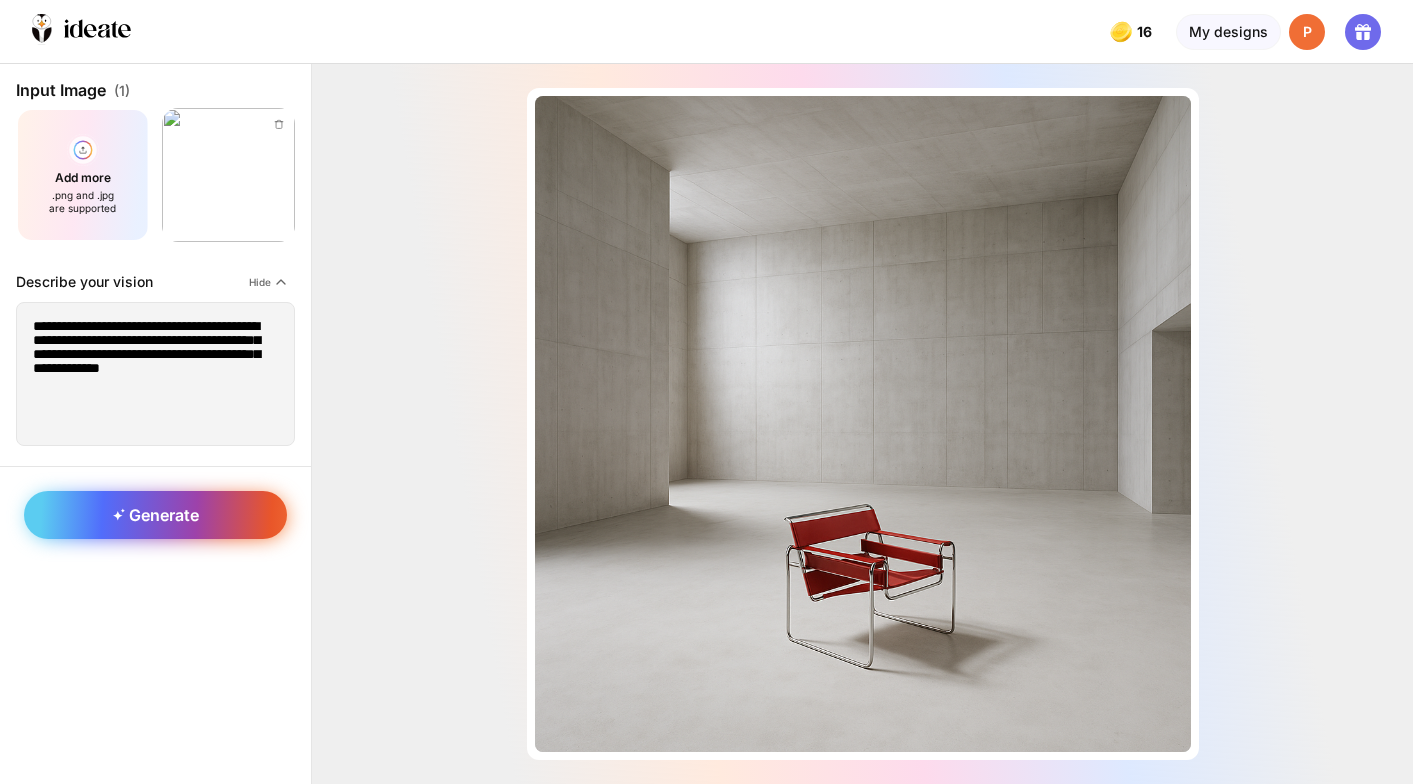 click on "Generate" at bounding box center (156, 515) 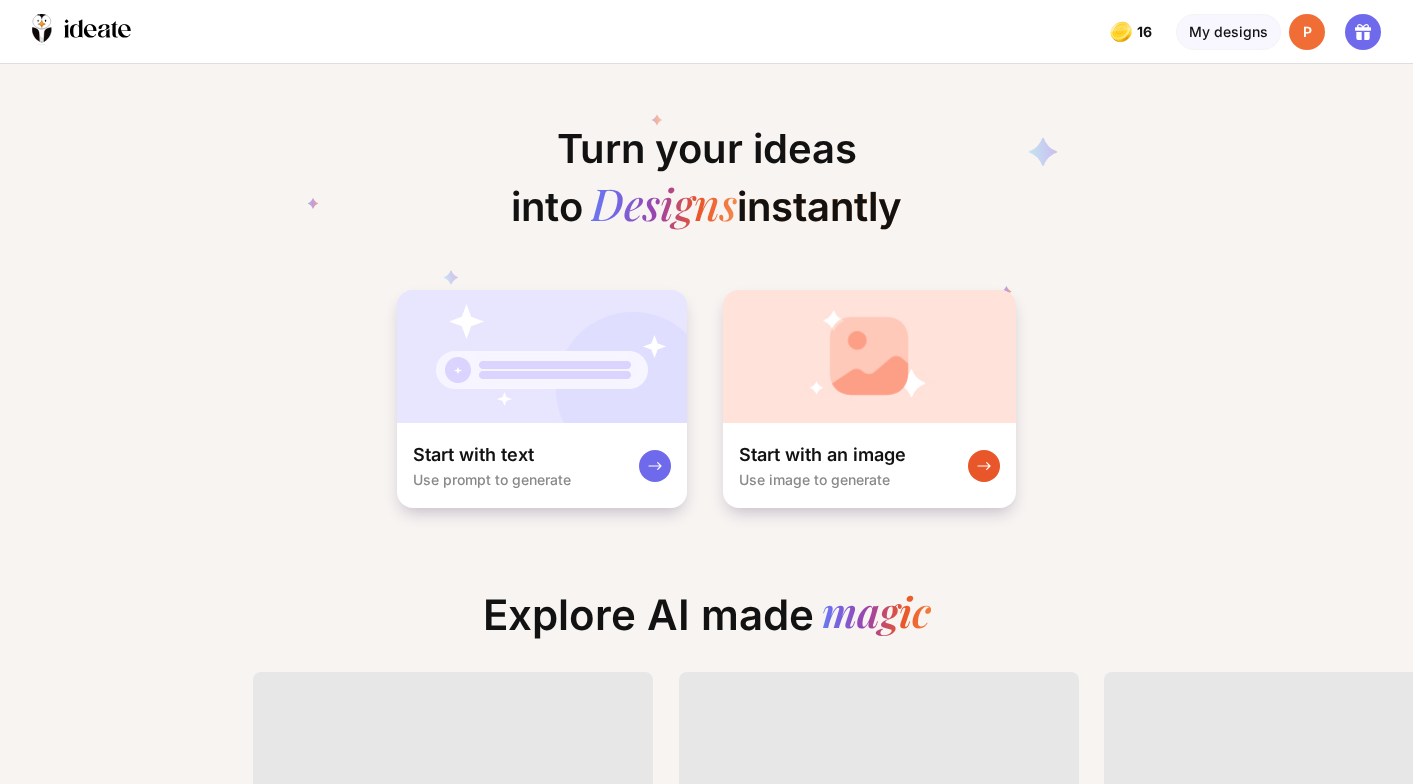 scroll, scrollTop: 0, scrollLeft: 15, axis: horizontal 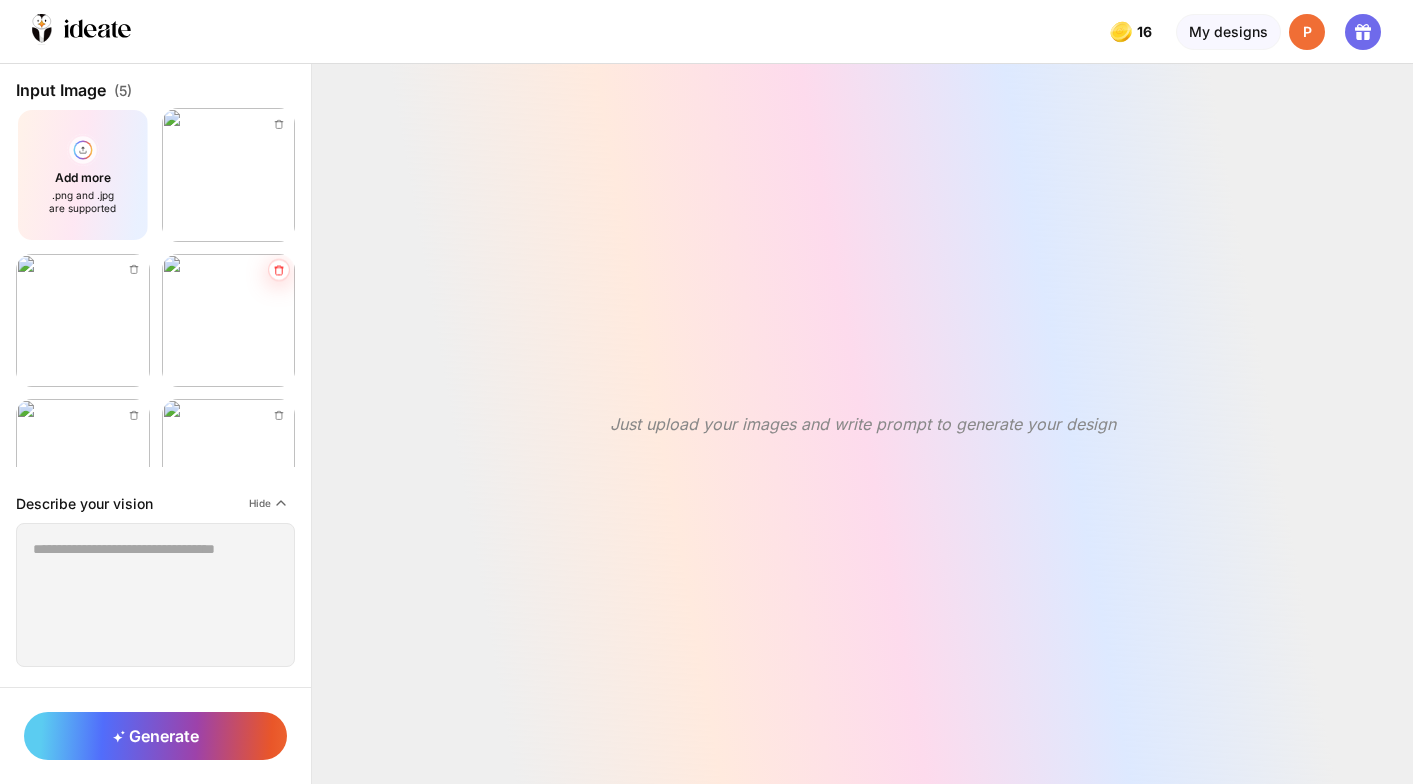 click at bounding box center [279, 124] 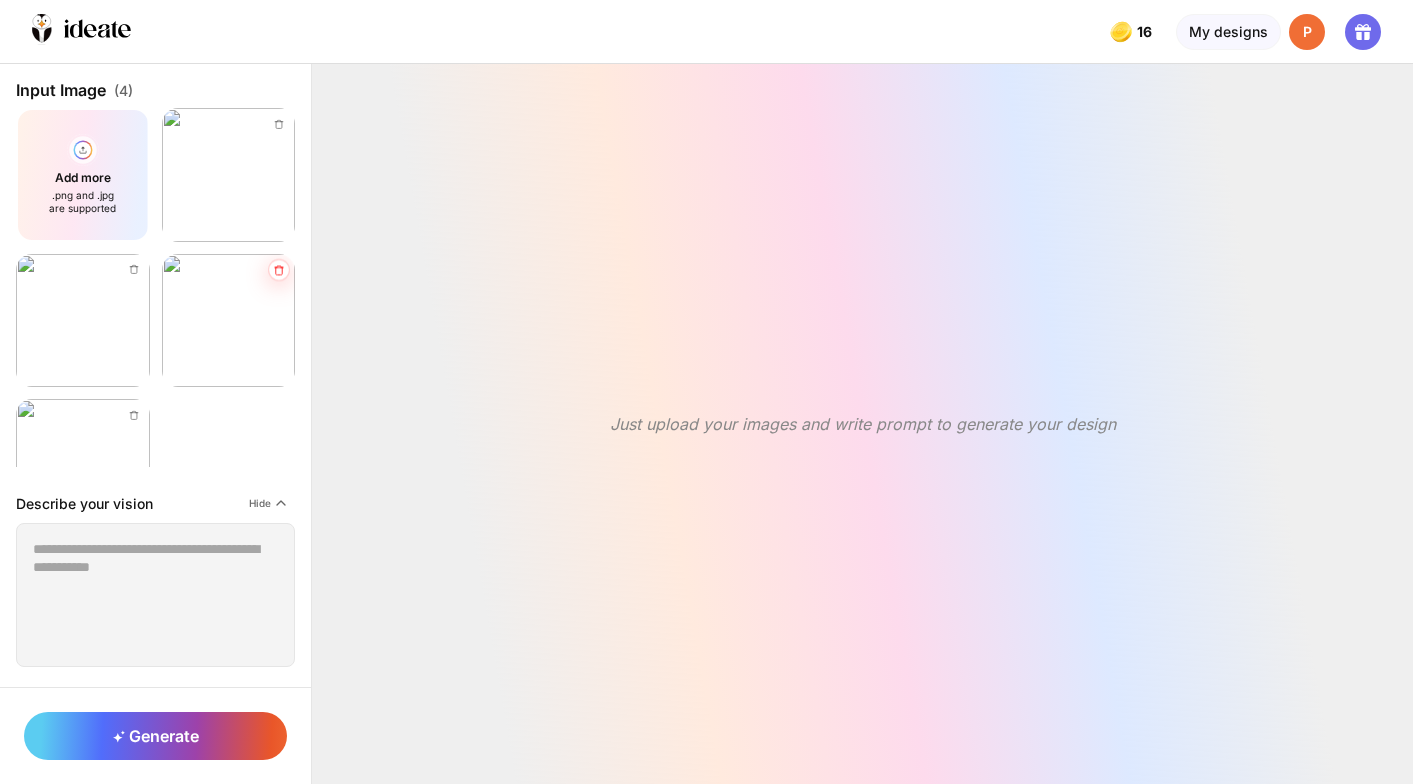 click at bounding box center [279, 124] 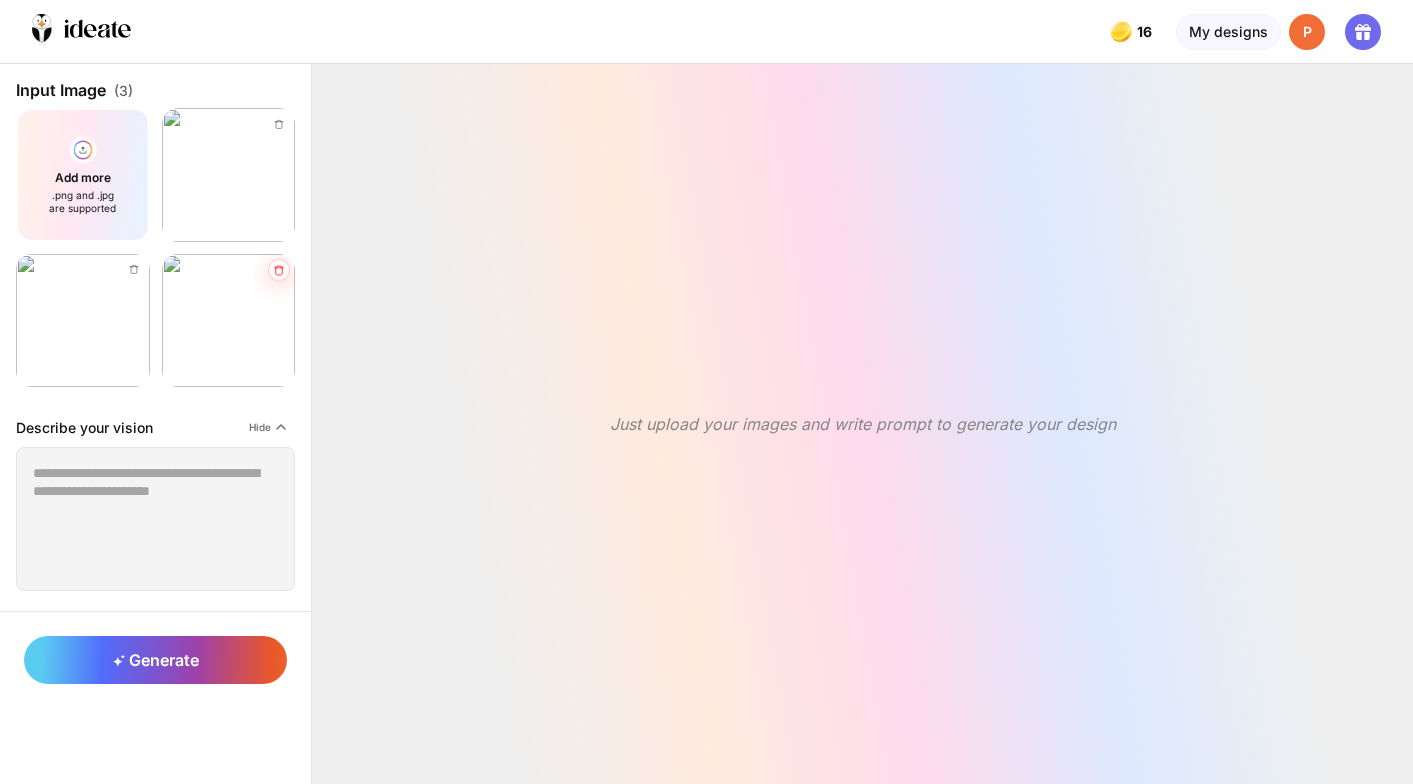 click at bounding box center (279, 124) 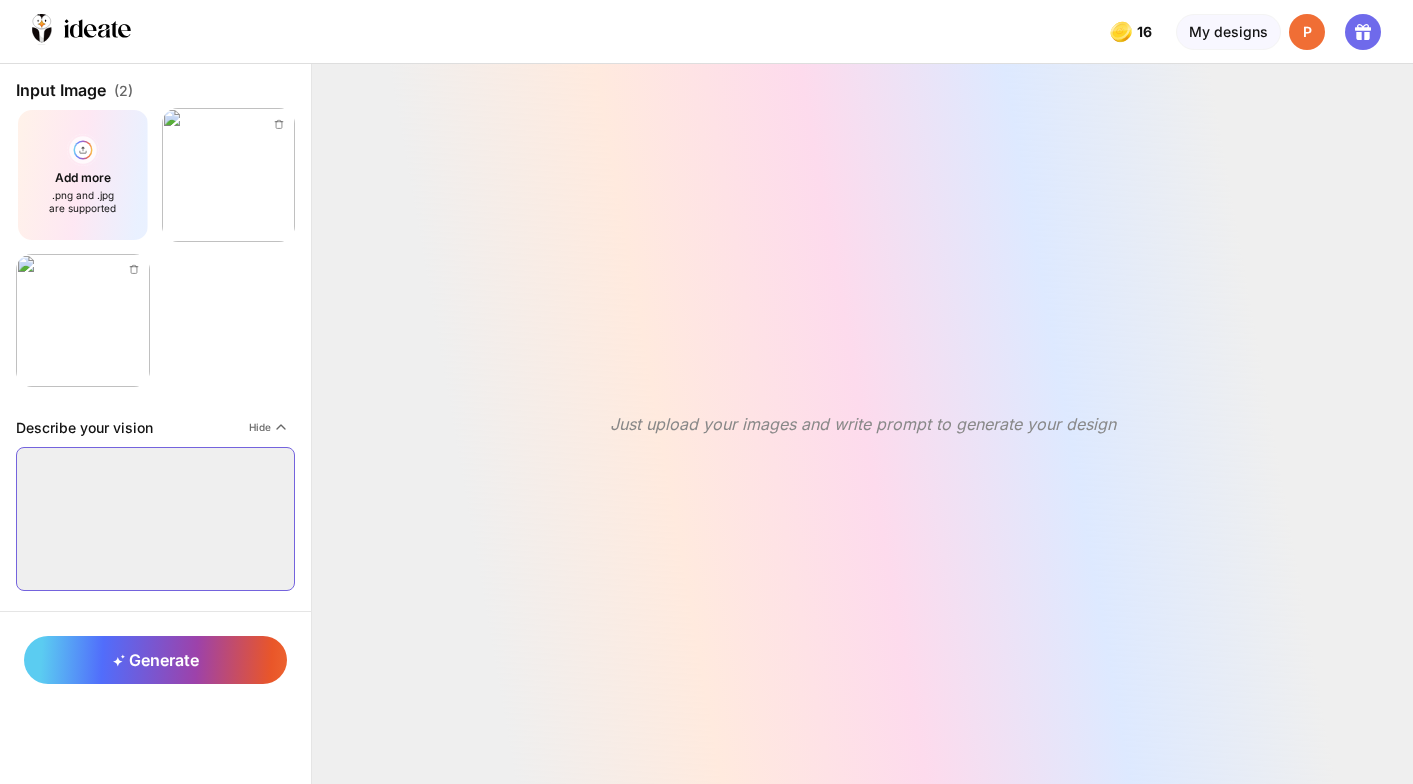 click at bounding box center (155, 519) 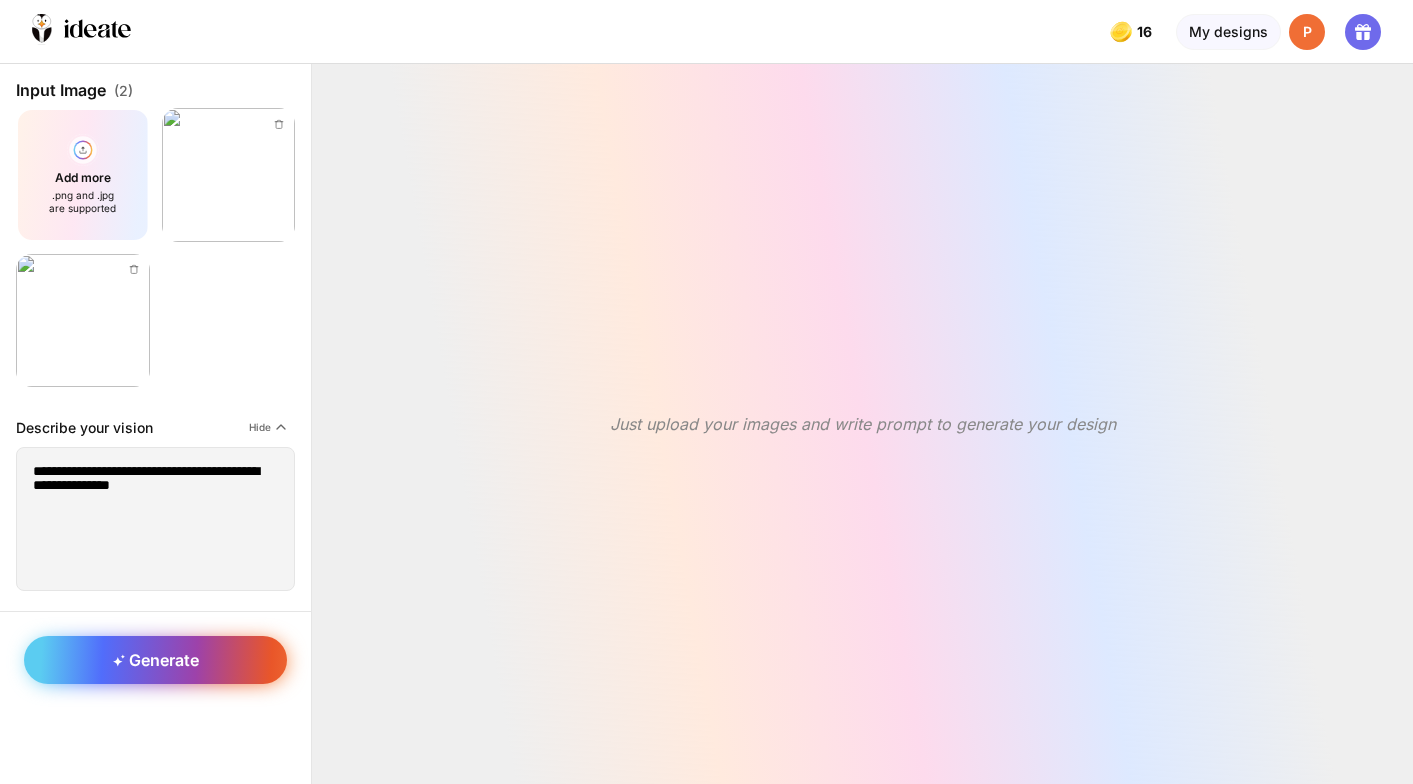 click on "Generate" at bounding box center [155, 660] 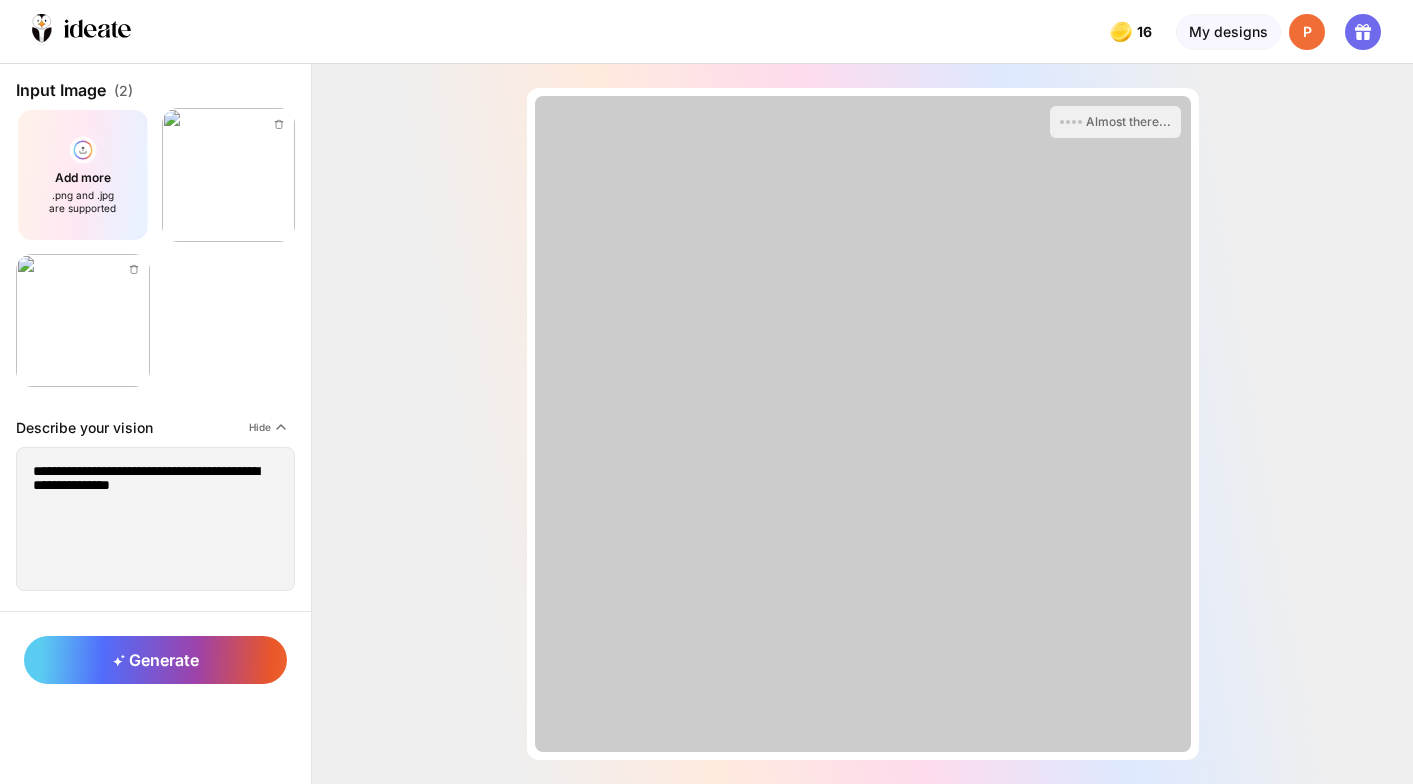 click on "Add more .png and .jpg are supported" at bounding box center [155, 247] 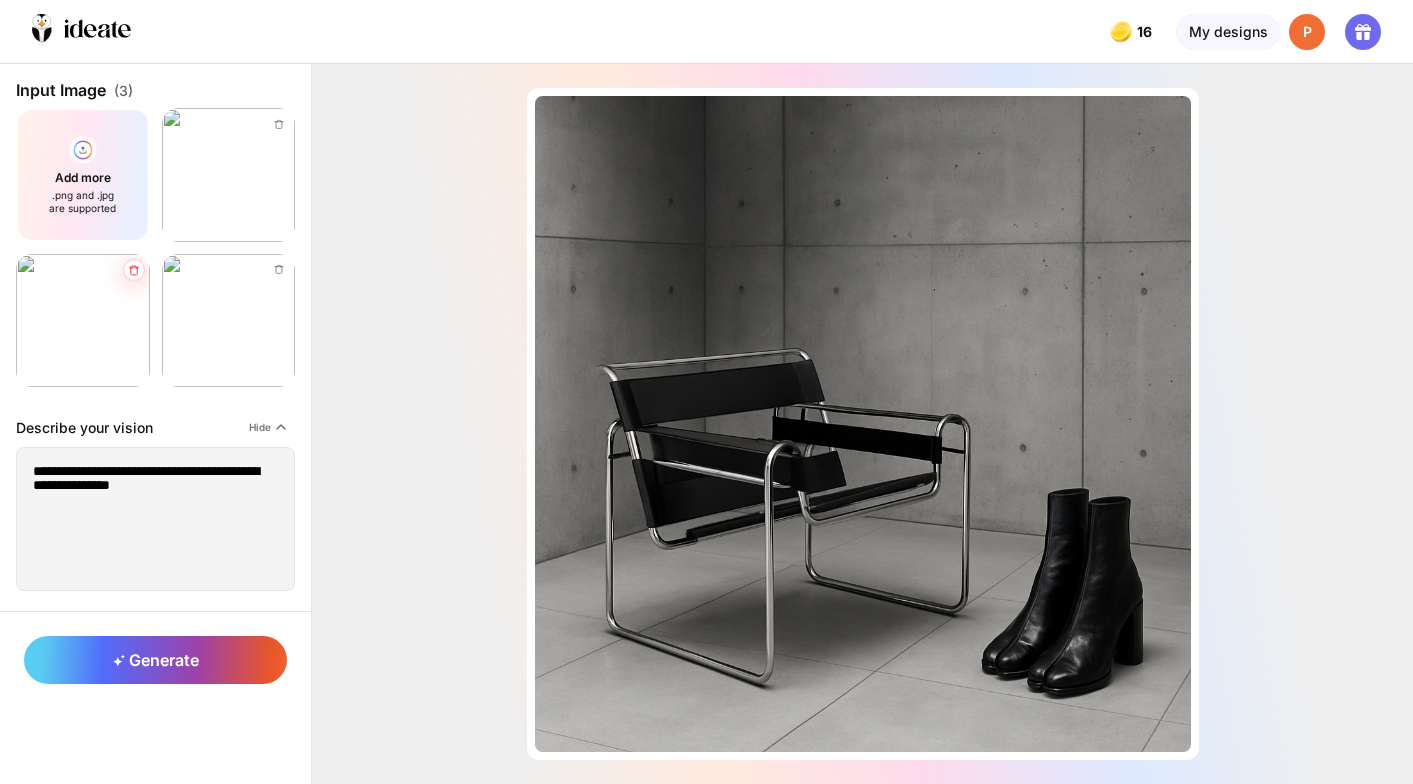 click at bounding box center (279, 124) 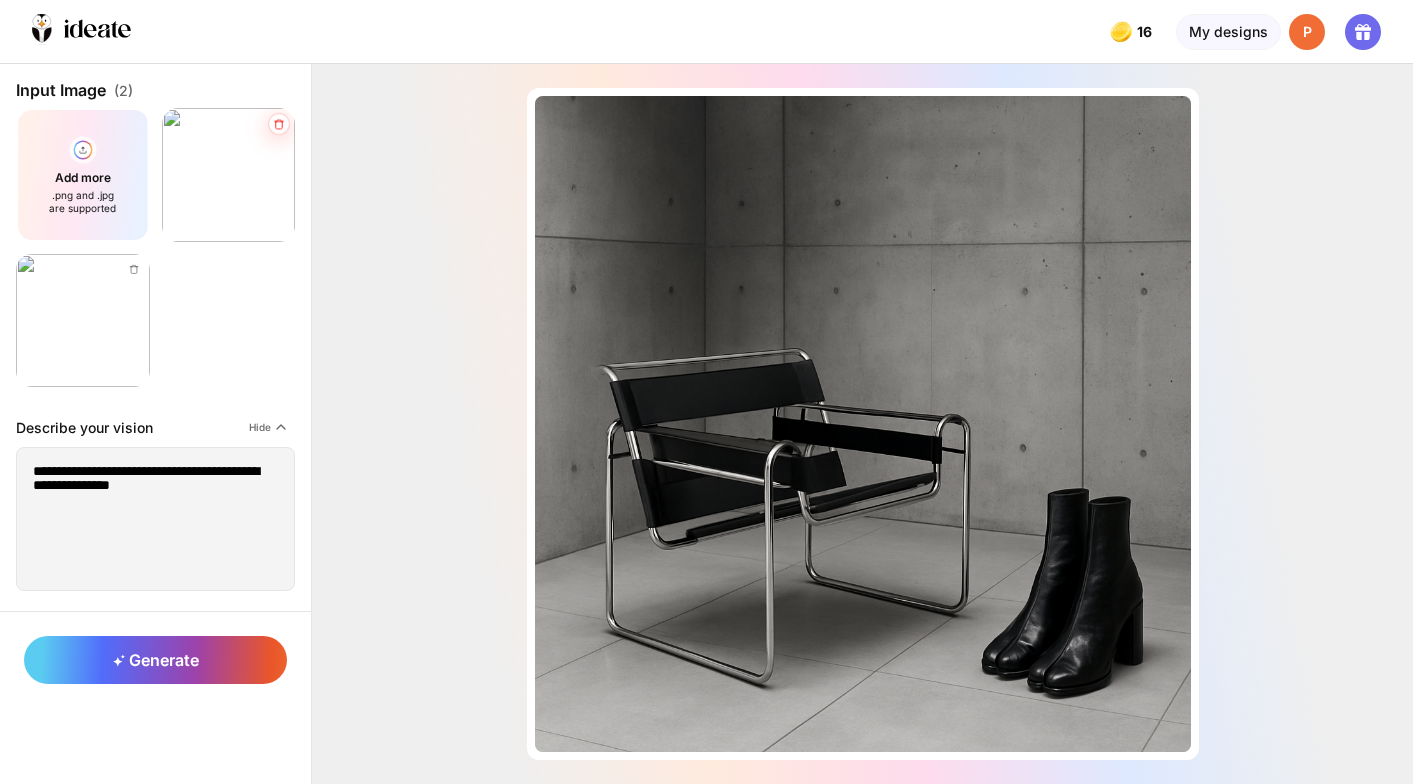click at bounding box center (278, 124) 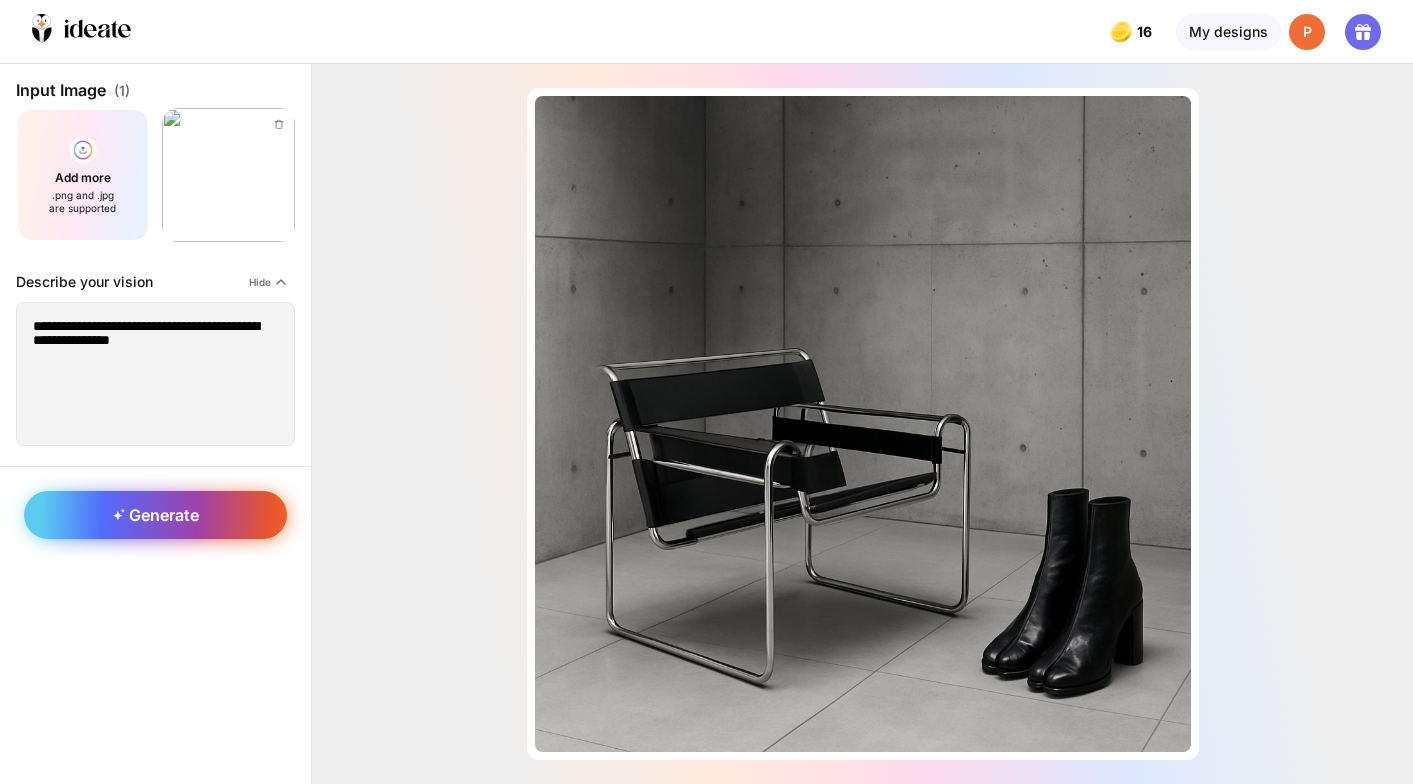 click on "Generate" at bounding box center (155, 515) 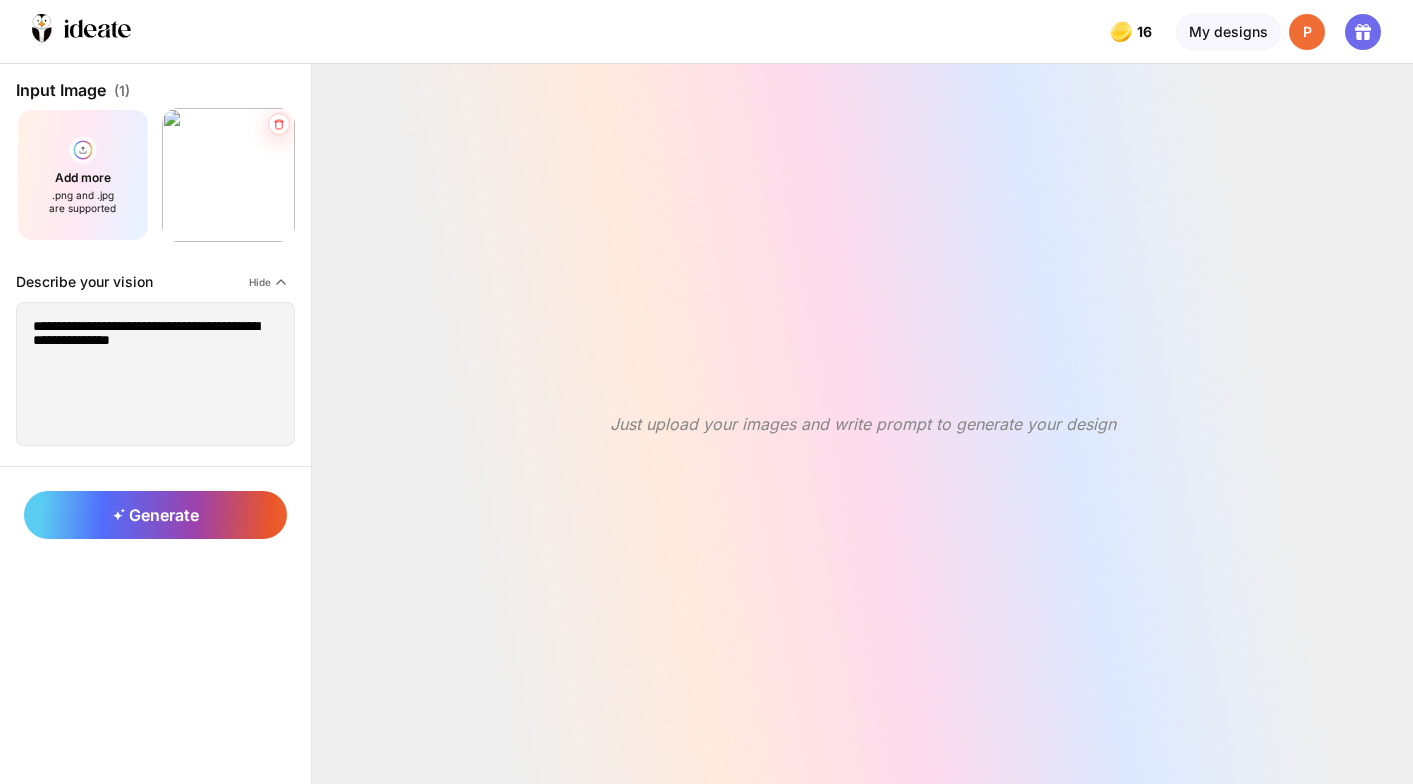 click at bounding box center [278, 124] 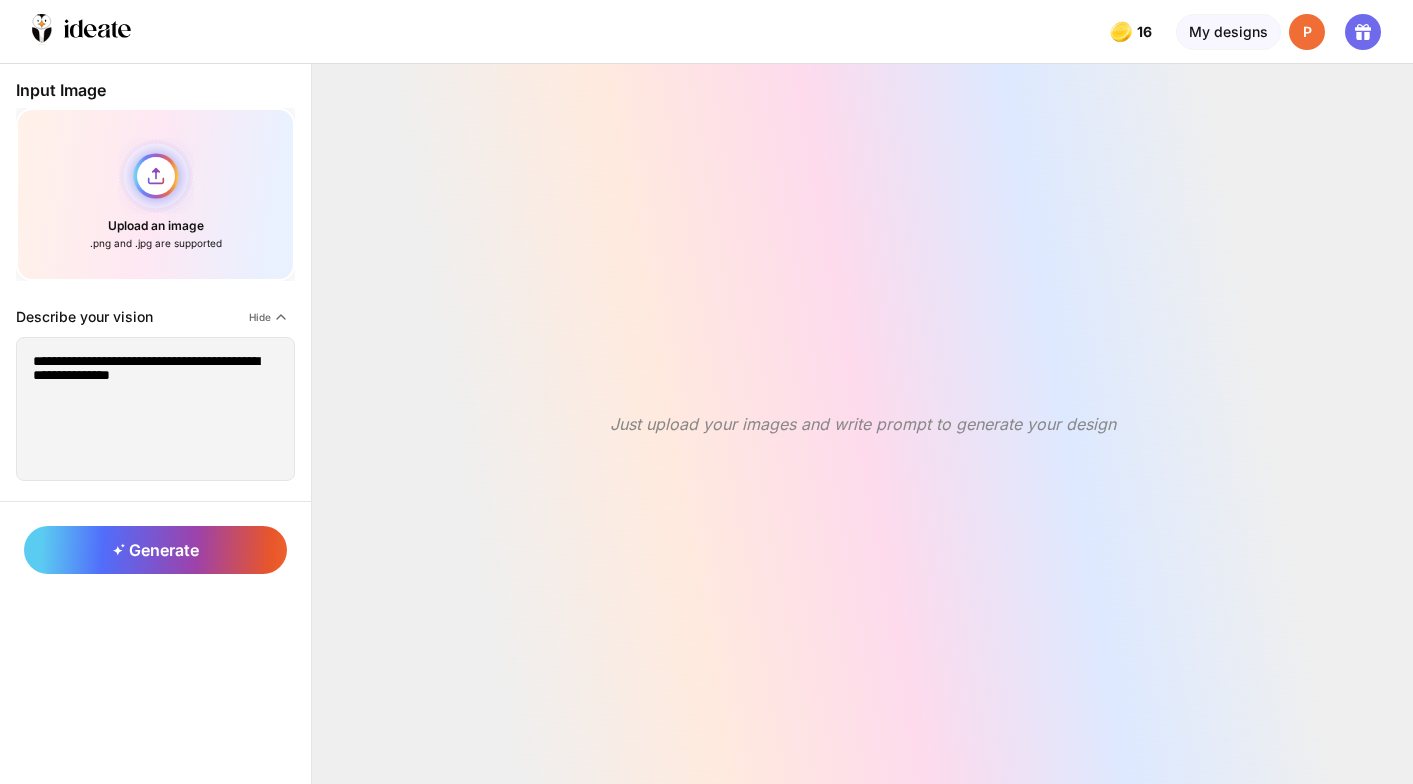 click on "Upload an image .png and .jpg are supported" at bounding box center (155, 194) 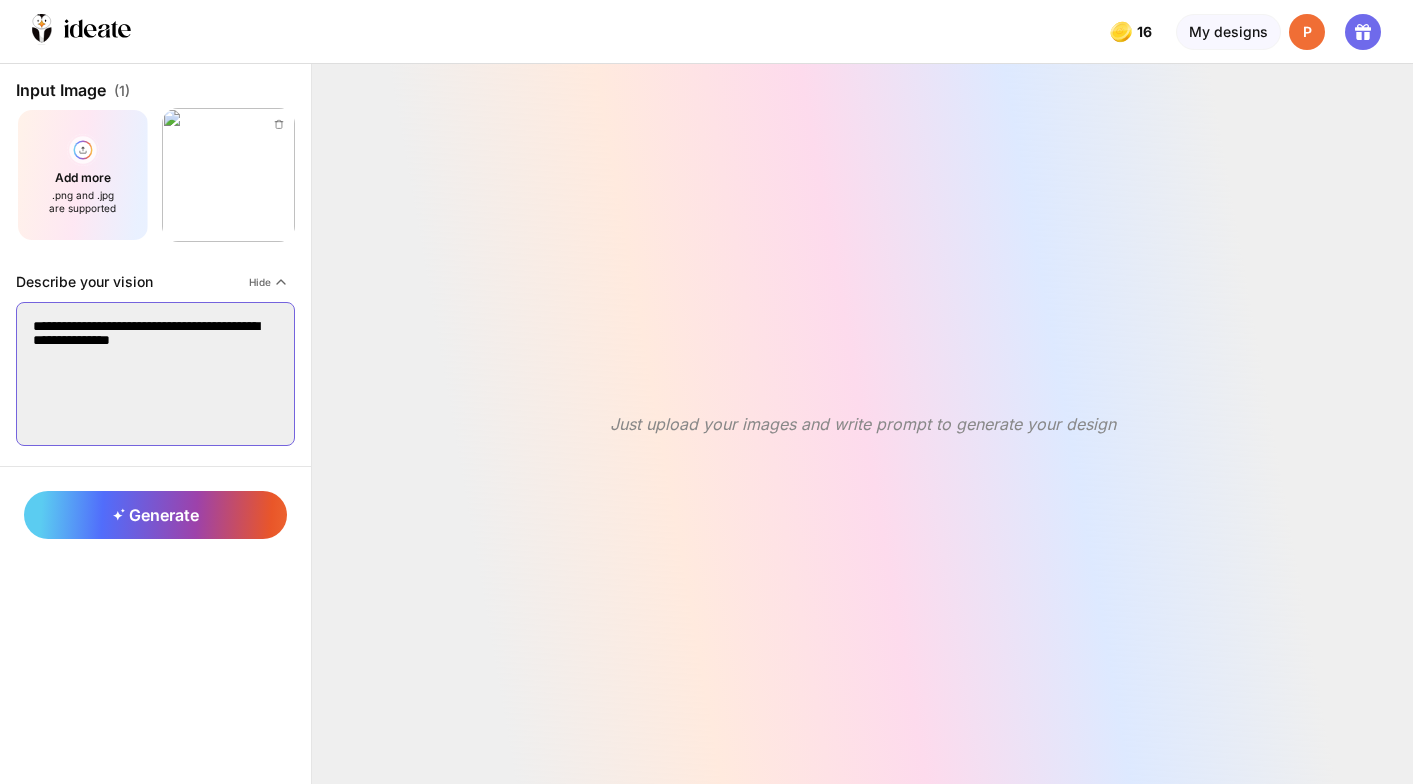 click on "**********" at bounding box center [155, 374] 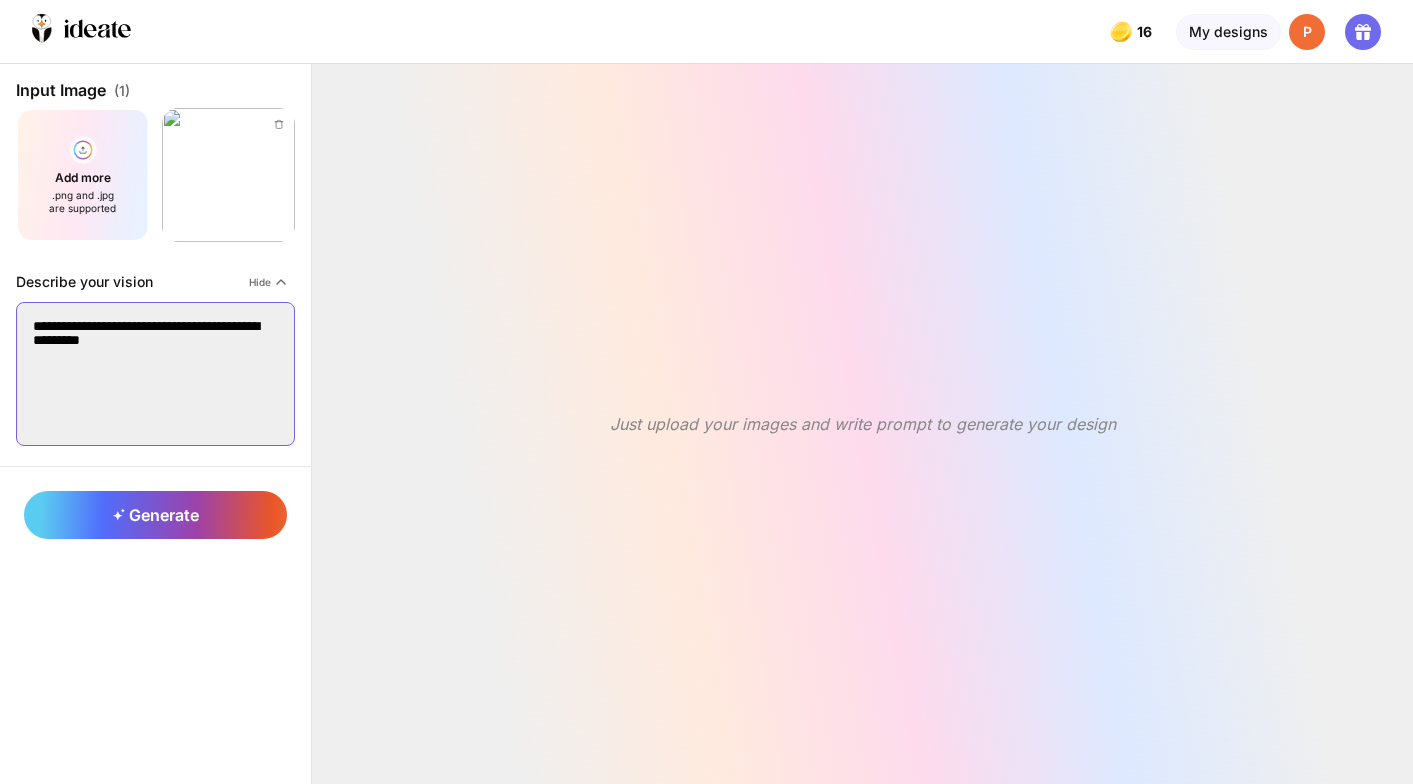 click on "**********" at bounding box center [155, 374] 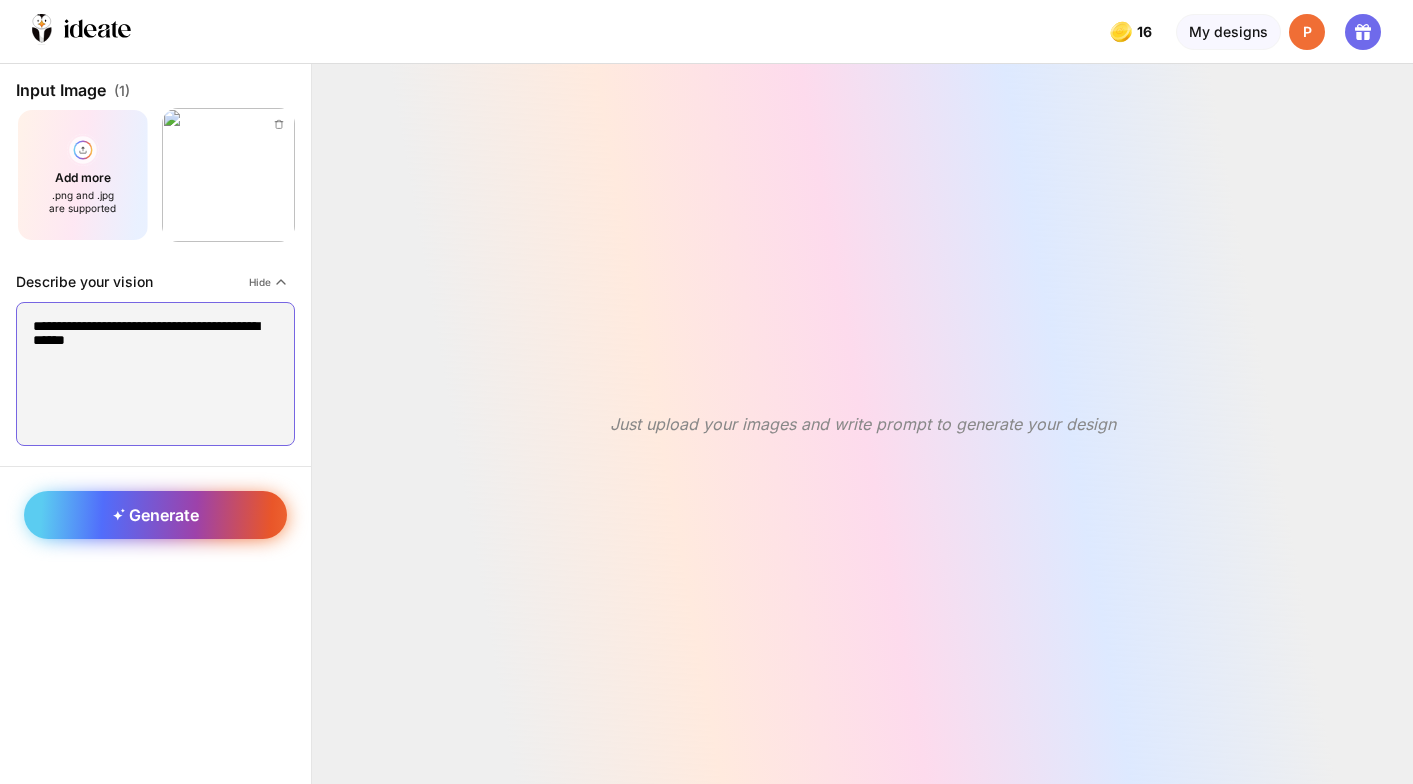 type on "**********" 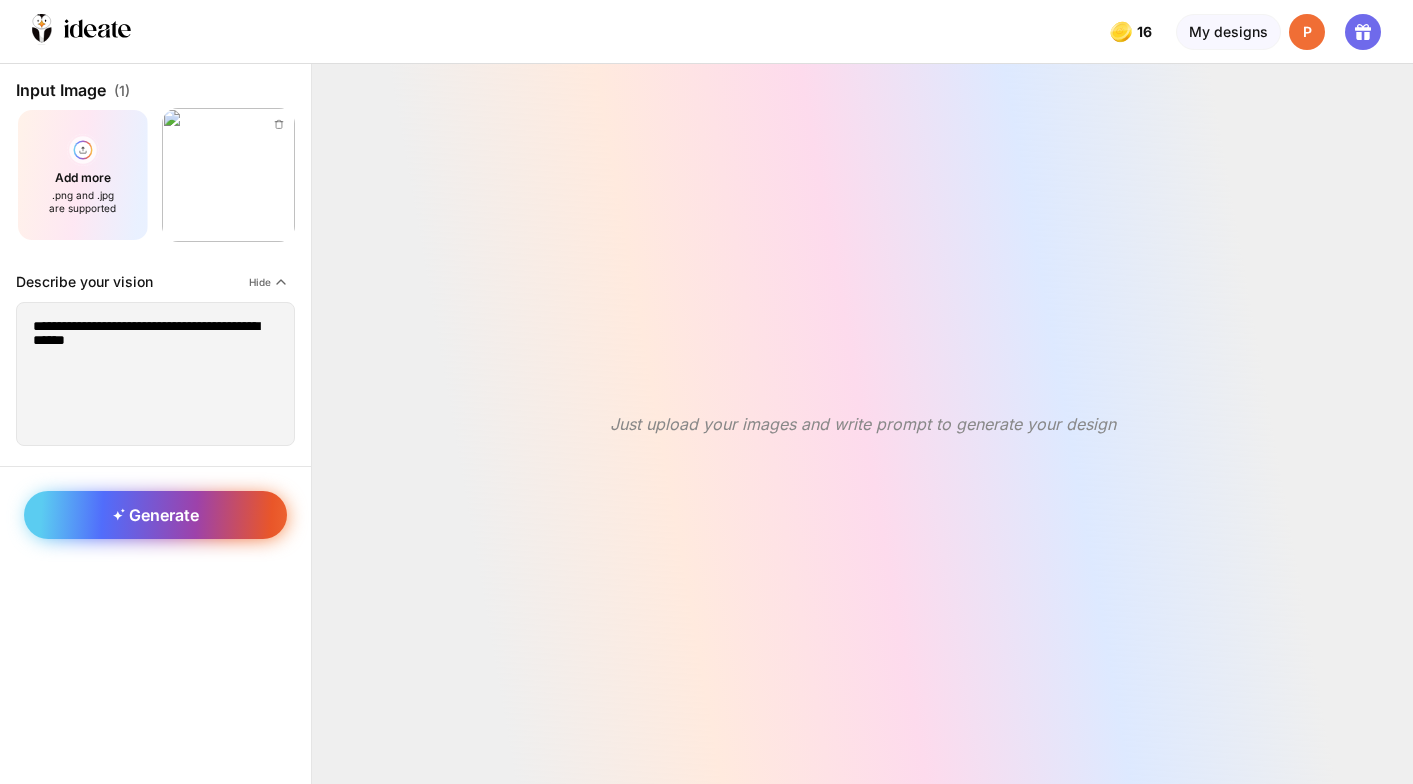 click on "Generate" at bounding box center (155, 515) 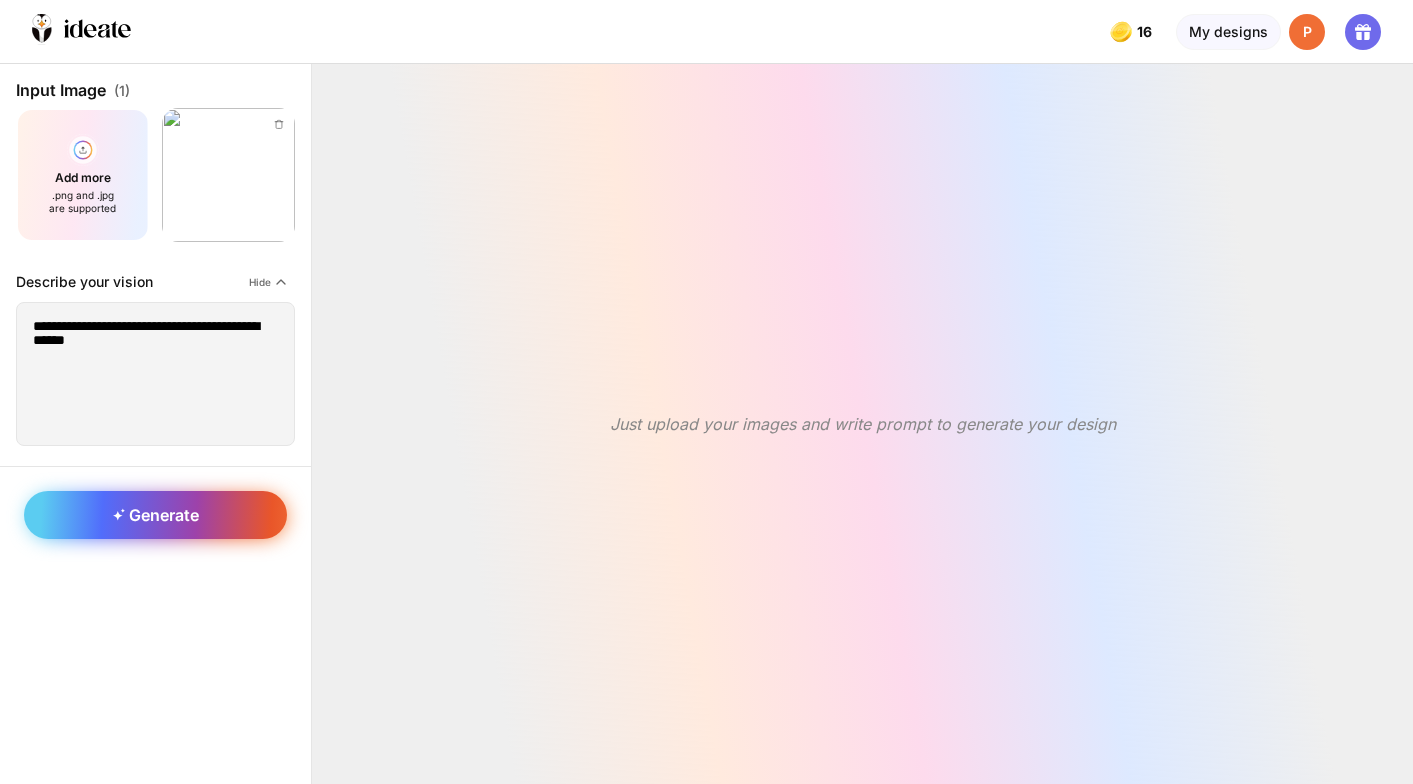 click on "Generate" at bounding box center [156, 515] 